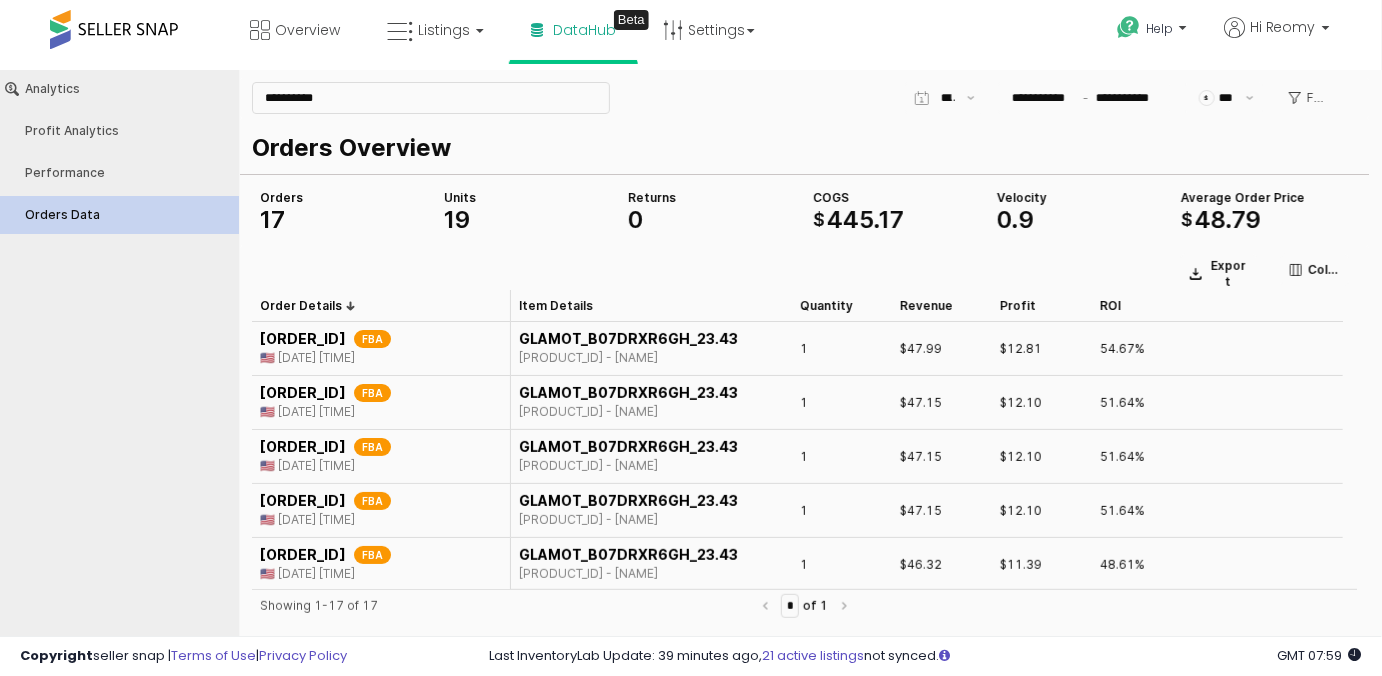scroll, scrollTop: 0, scrollLeft: 0, axis: both 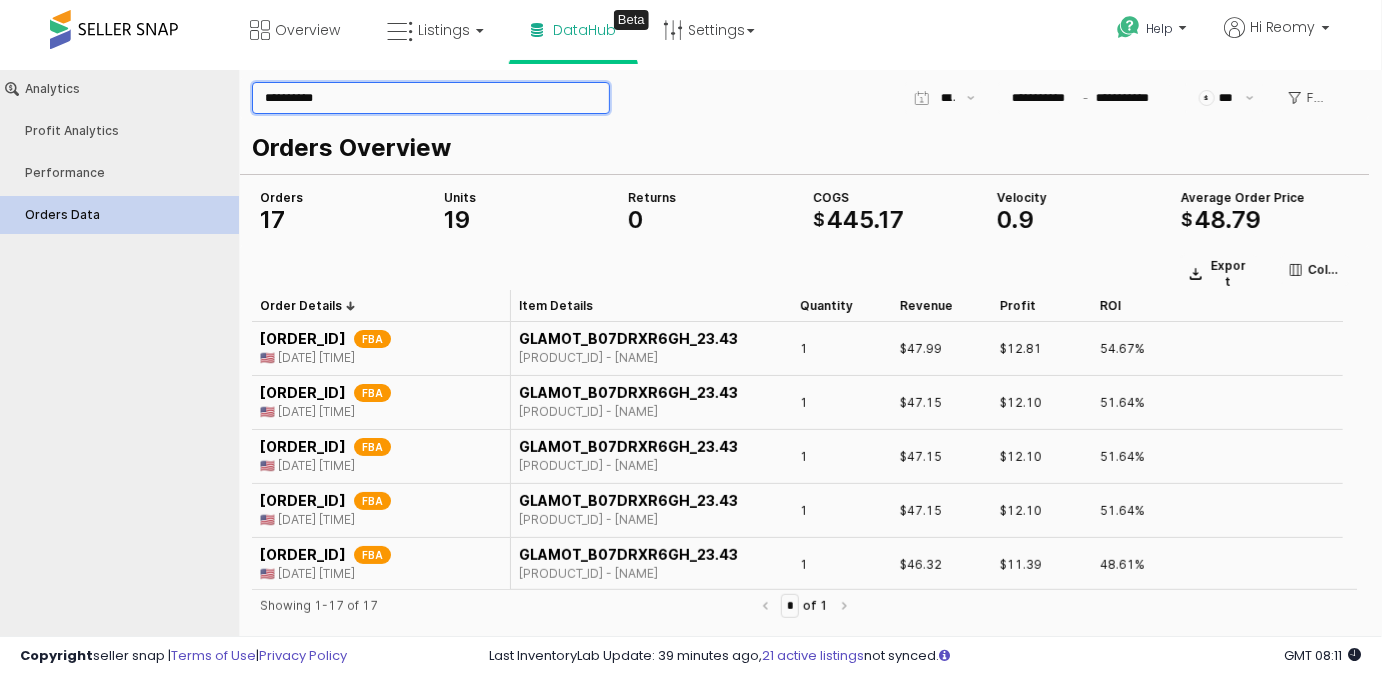 click on "**********" at bounding box center [431, 97] 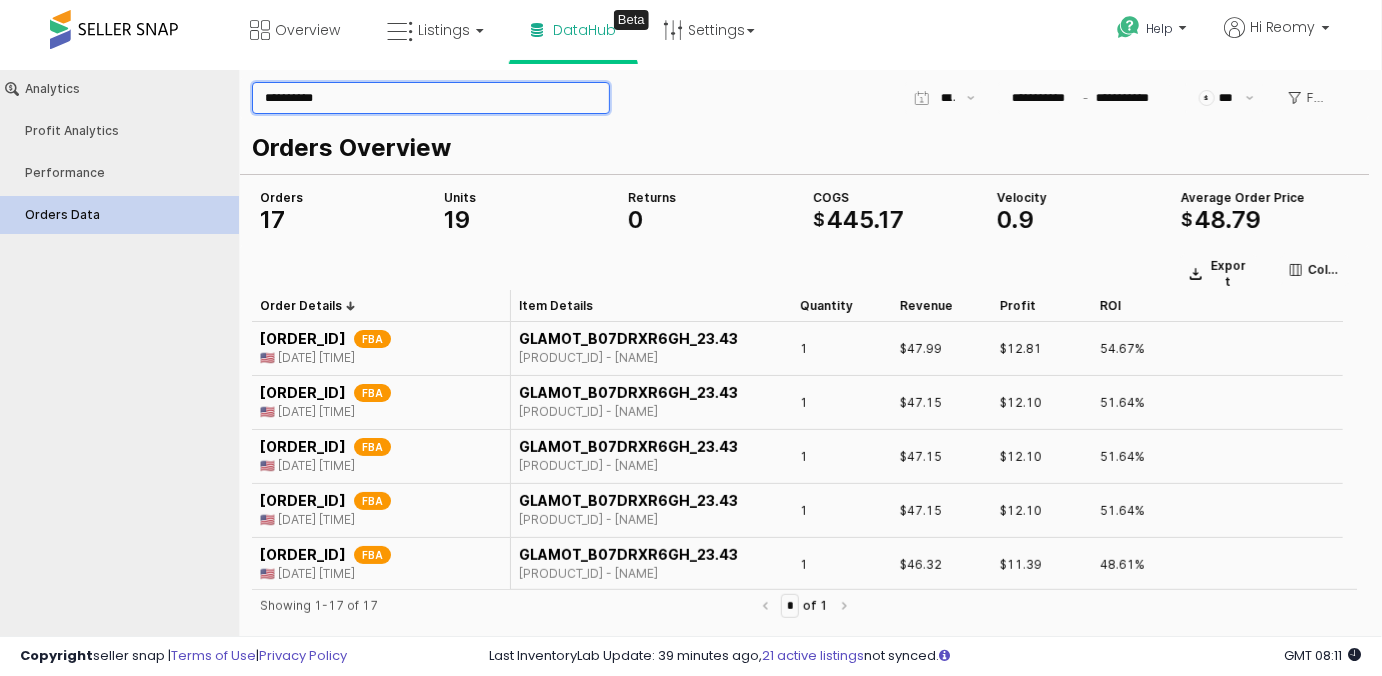 paste 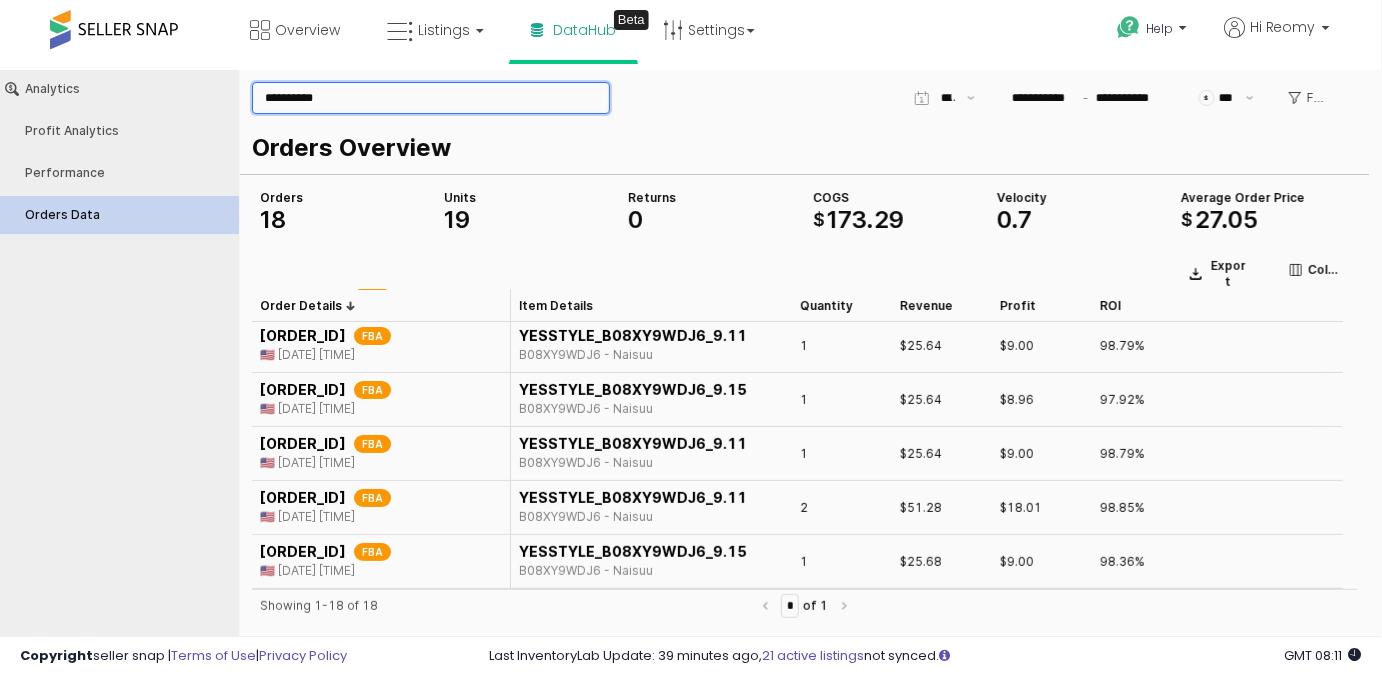 scroll, scrollTop: 0, scrollLeft: 0, axis: both 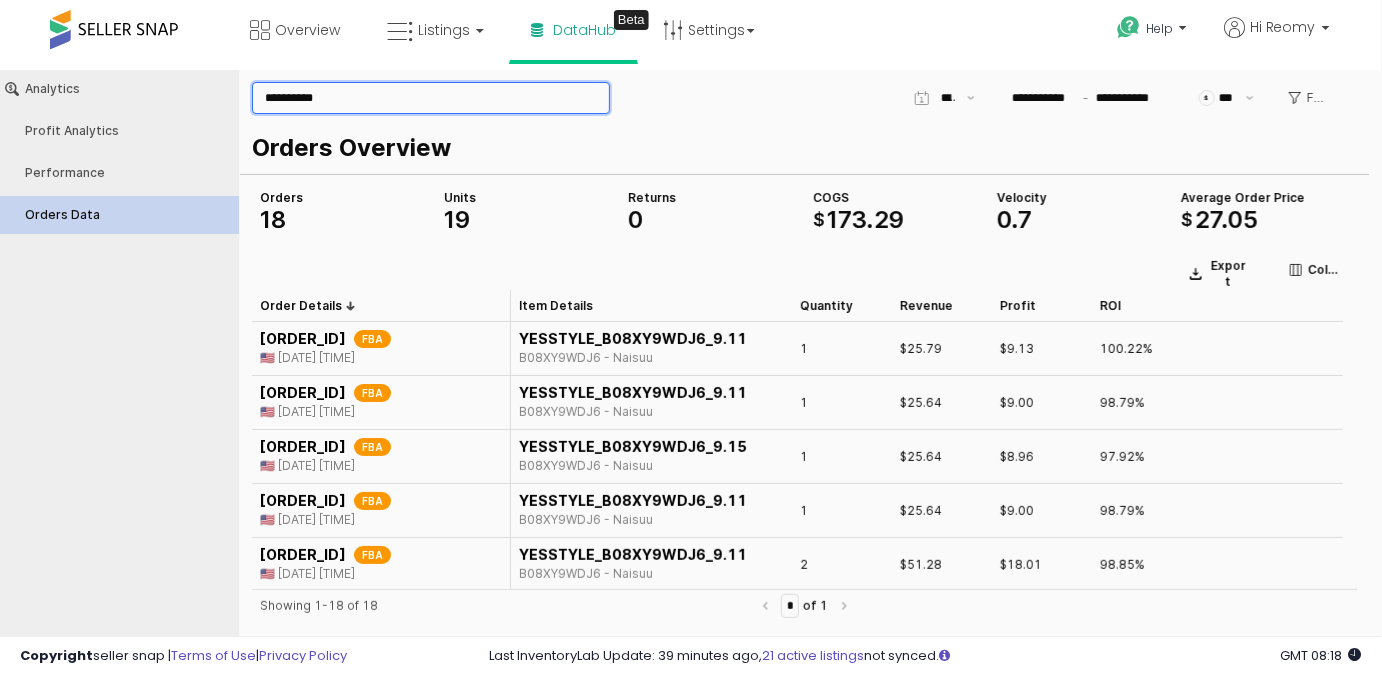 click on "**********" at bounding box center [431, 97] 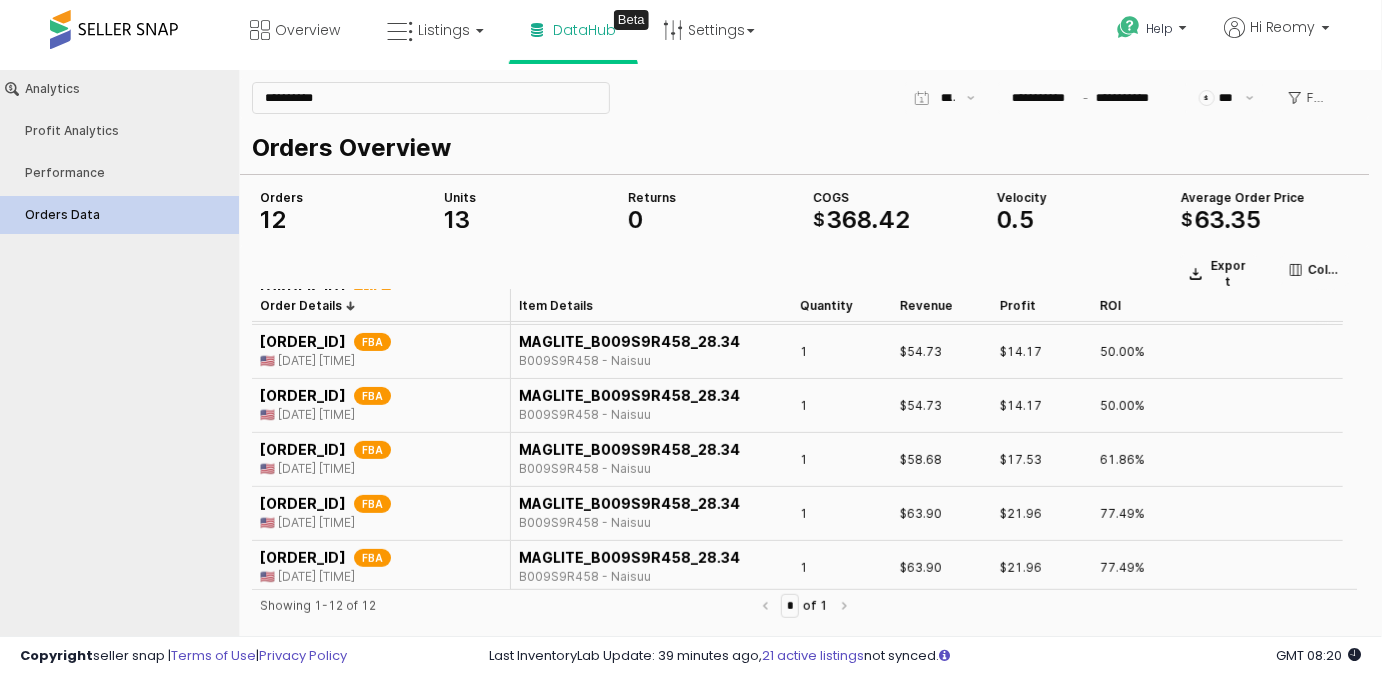 scroll, scrollTop: 376, scrollLeft: 0, axis: vertical 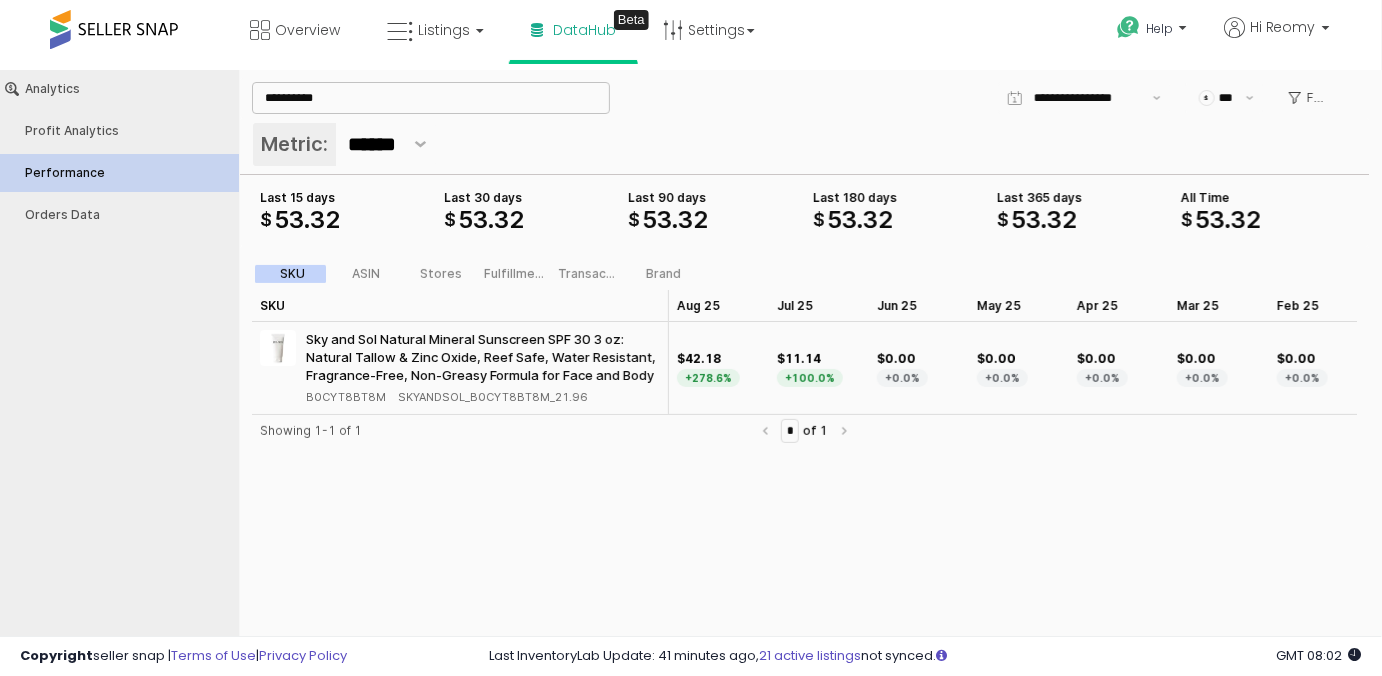 click on "**********" at bounding box center (431, 97) 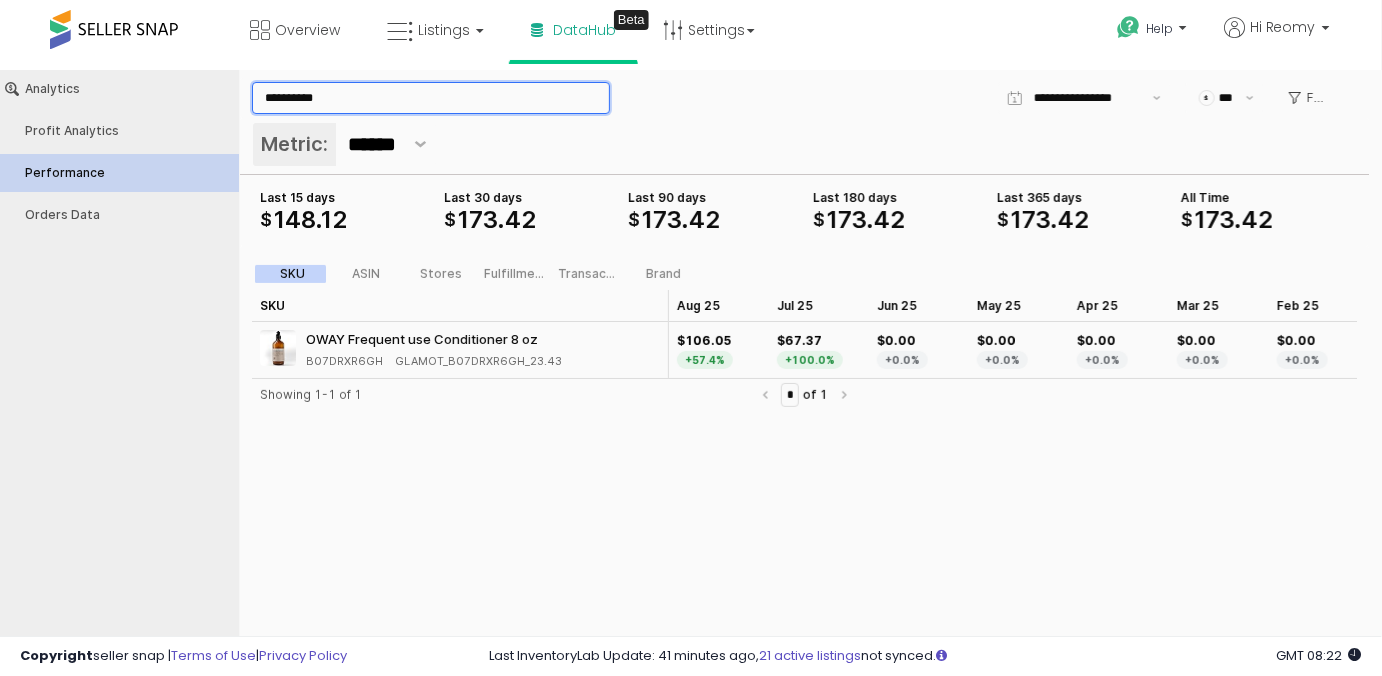 click on "**********" at bounding box center (431, 97) 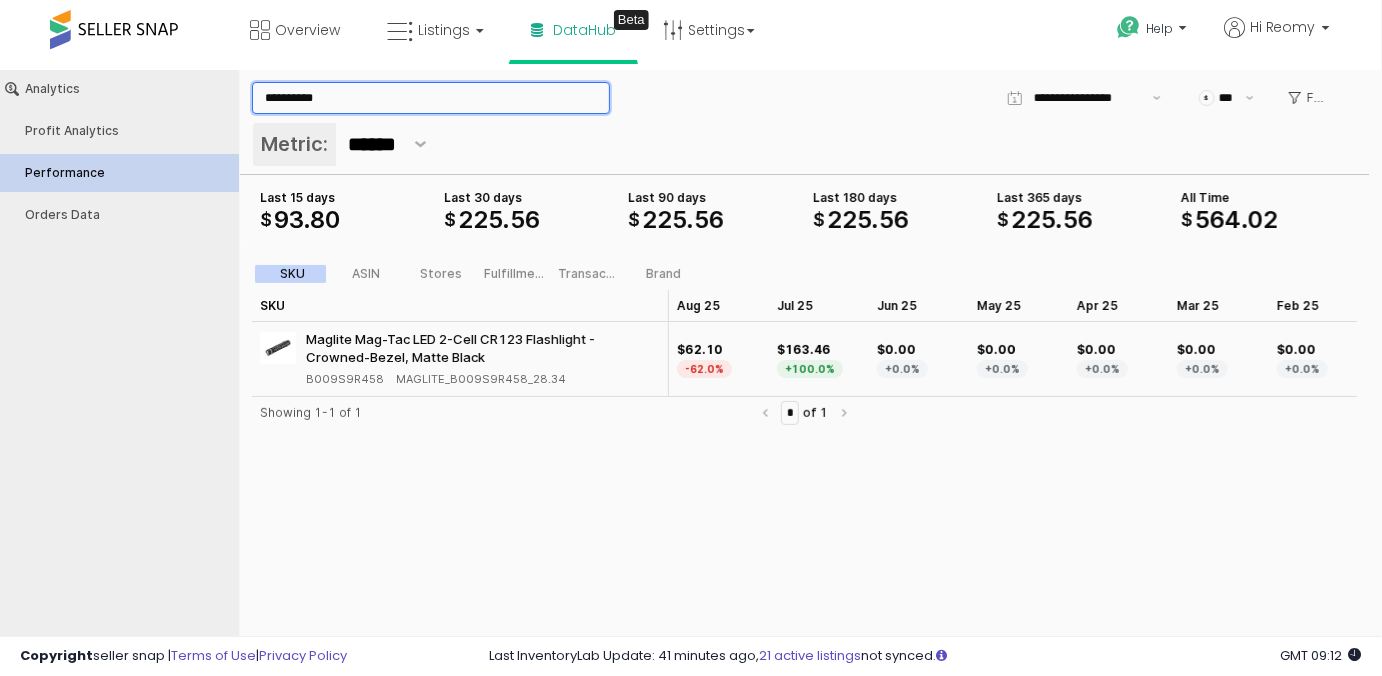 click on "**********" at bounding box center [431, 97] 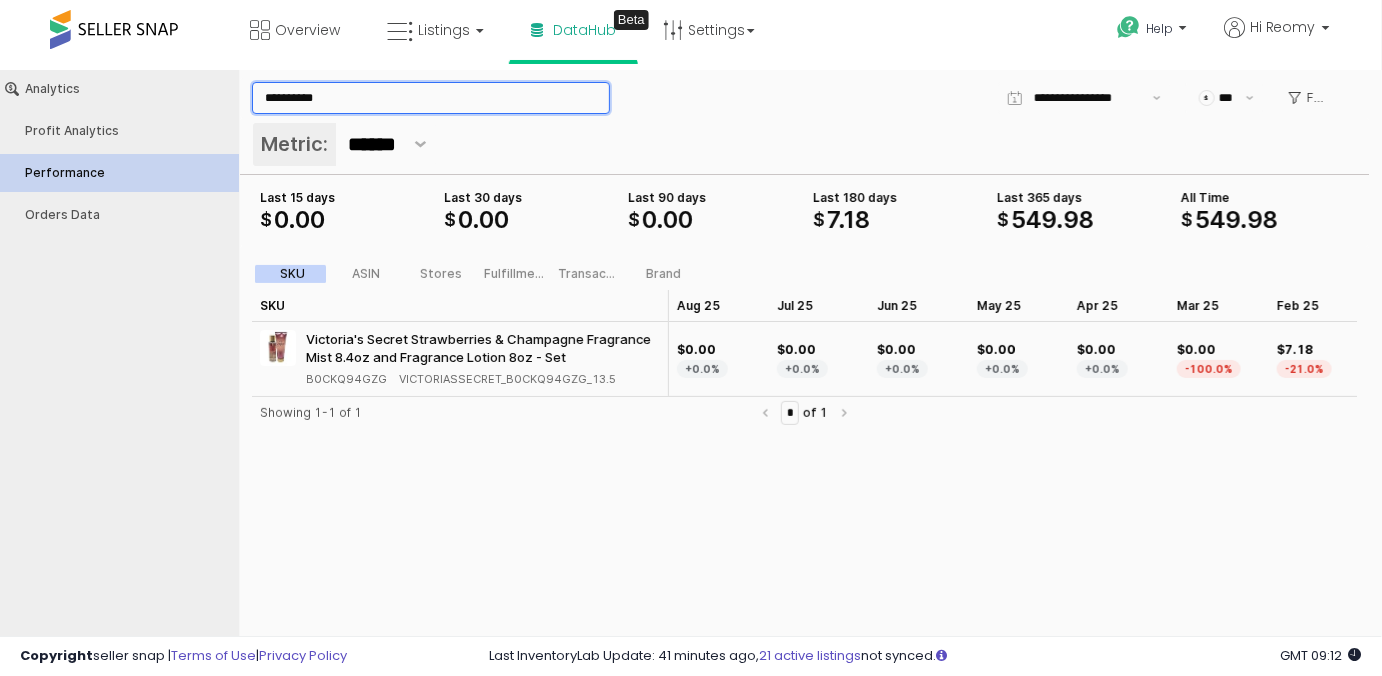 type on "**********" 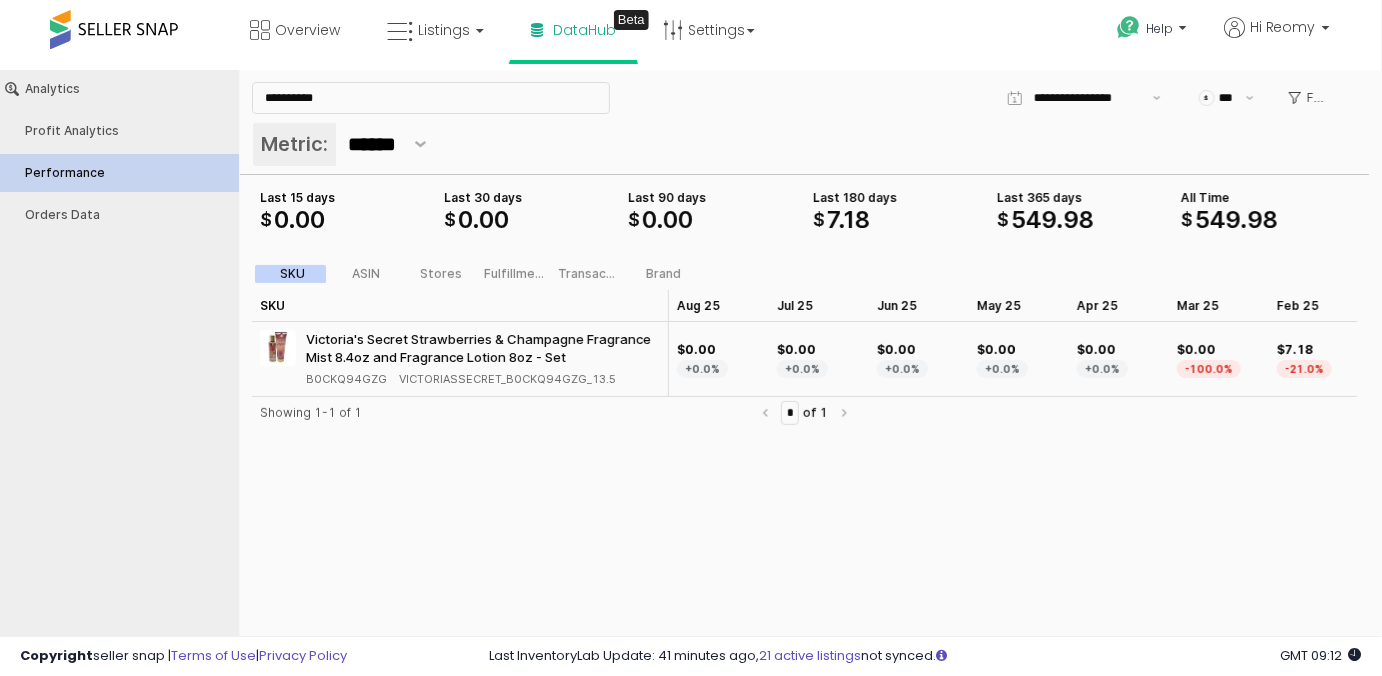 scroll, scrollTop: 0, scrollLeft: 612, axis: horizontal 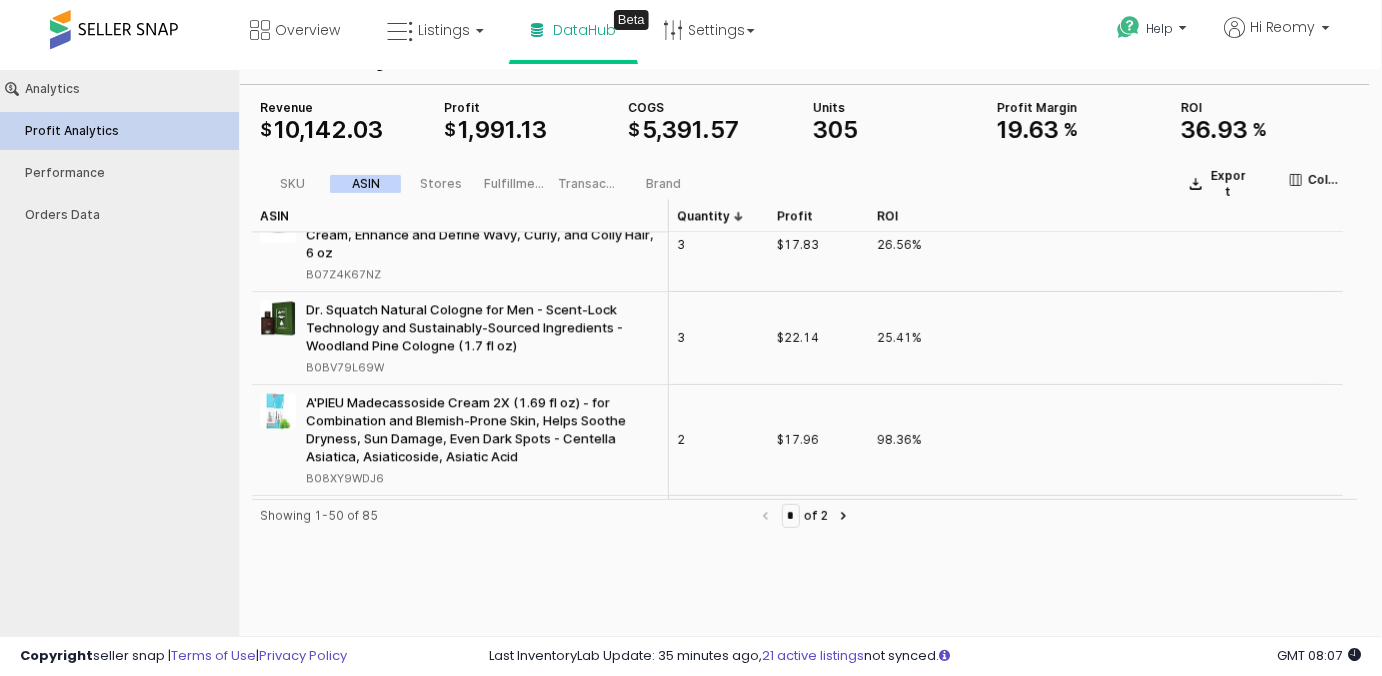 click on "B0BV79L69W" at bounding box center (345, 366) 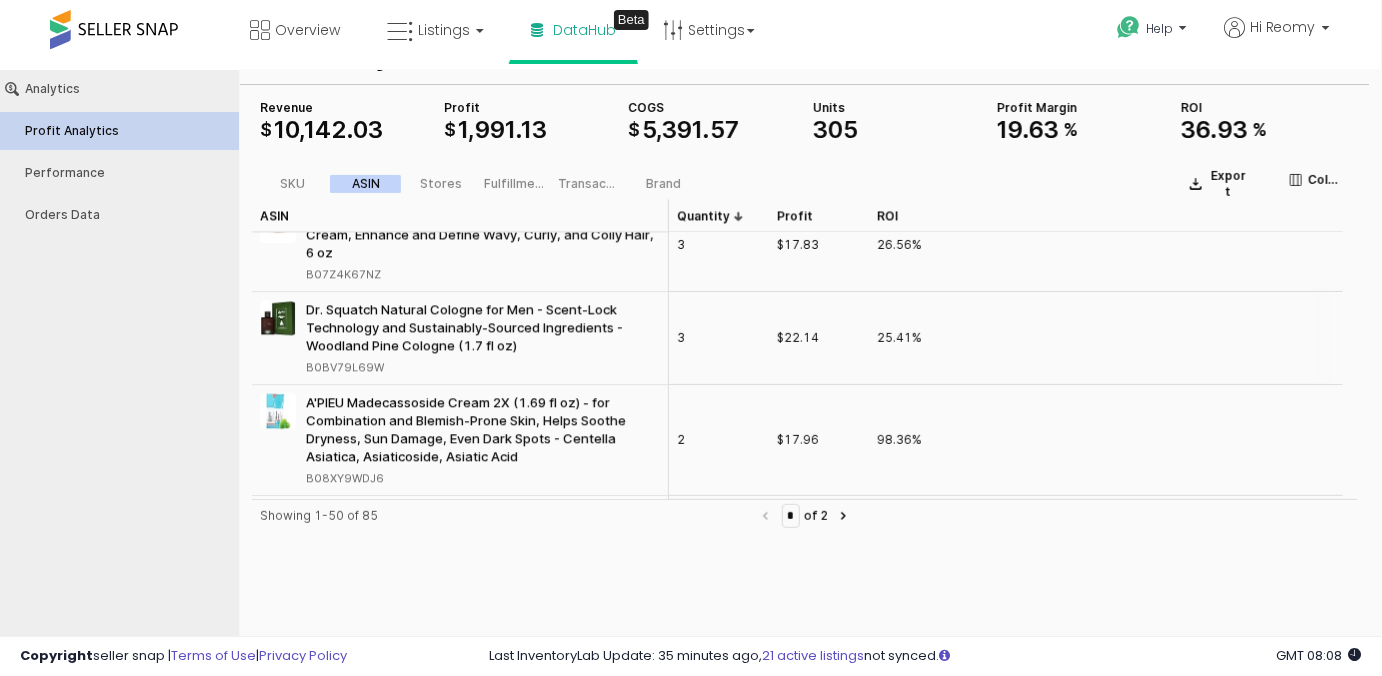 copy on "B0BV79L69W" 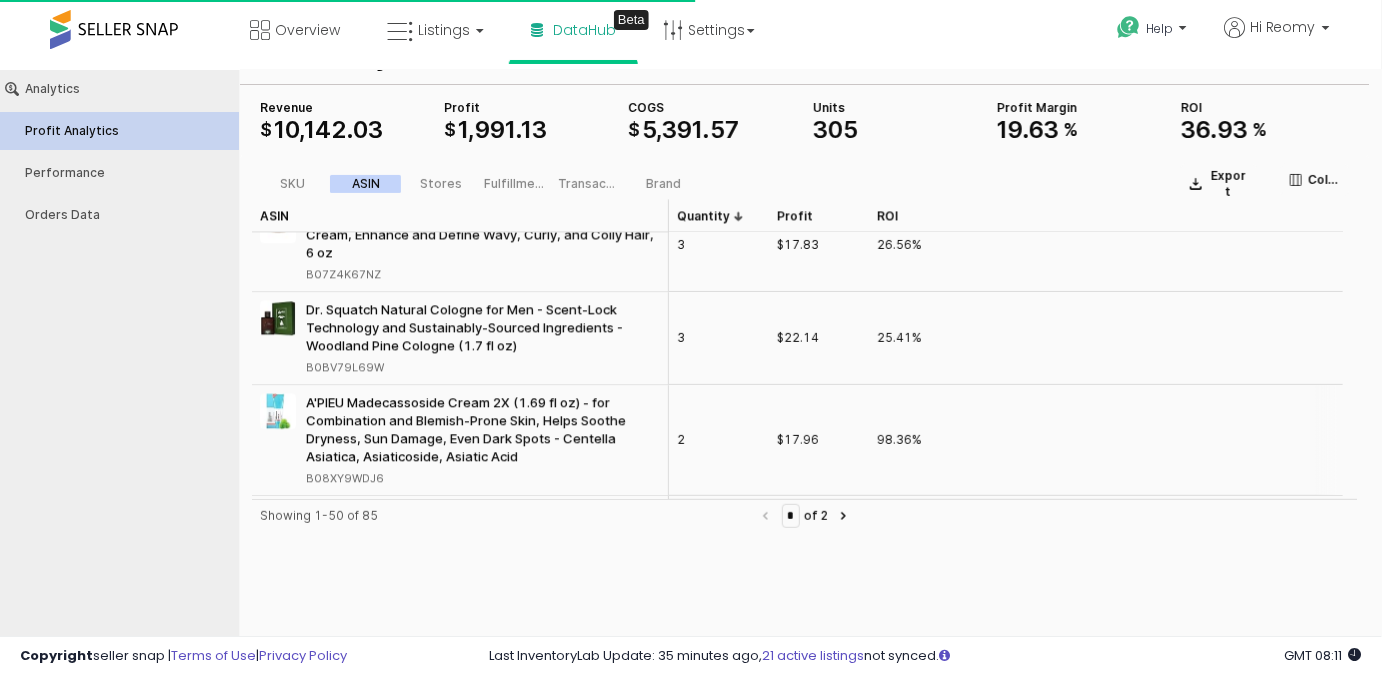 scroll, scrollTop: 1636, scrollLeft: 0, axis: vertical 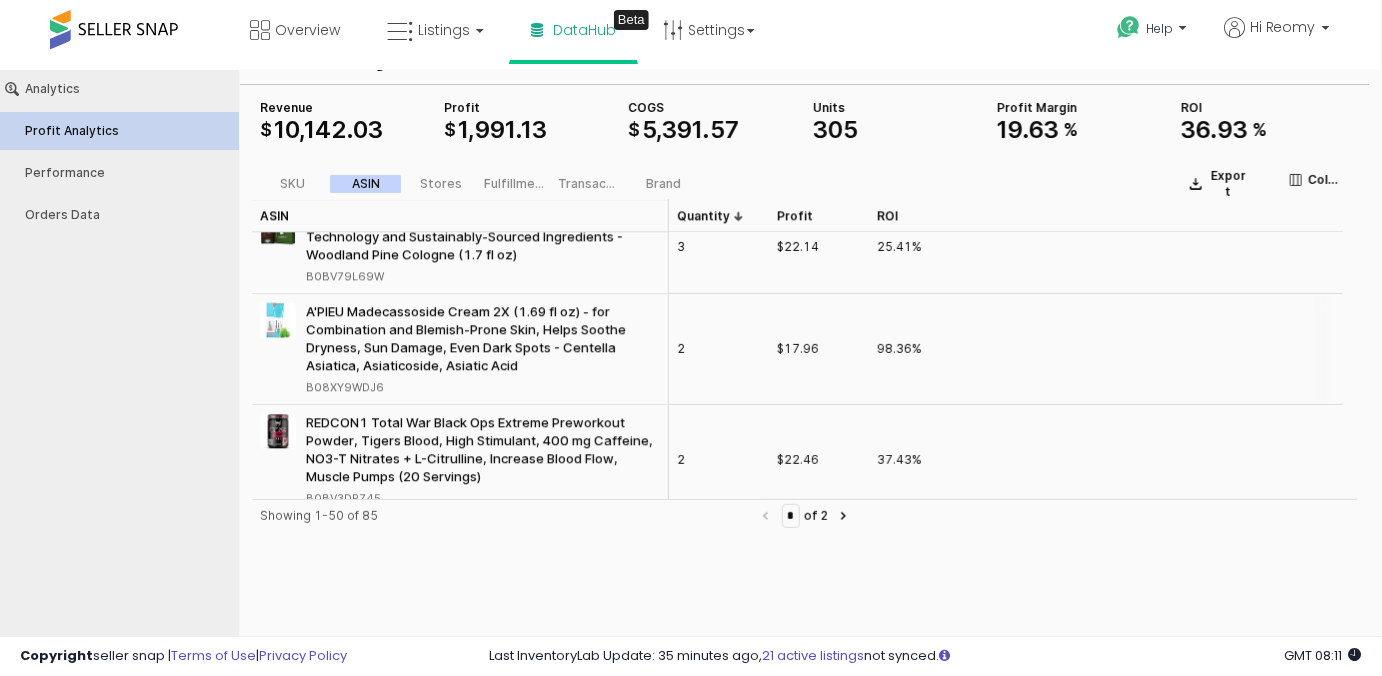 click on "B08XY9WDJ6" at bounding box center [345, 386] 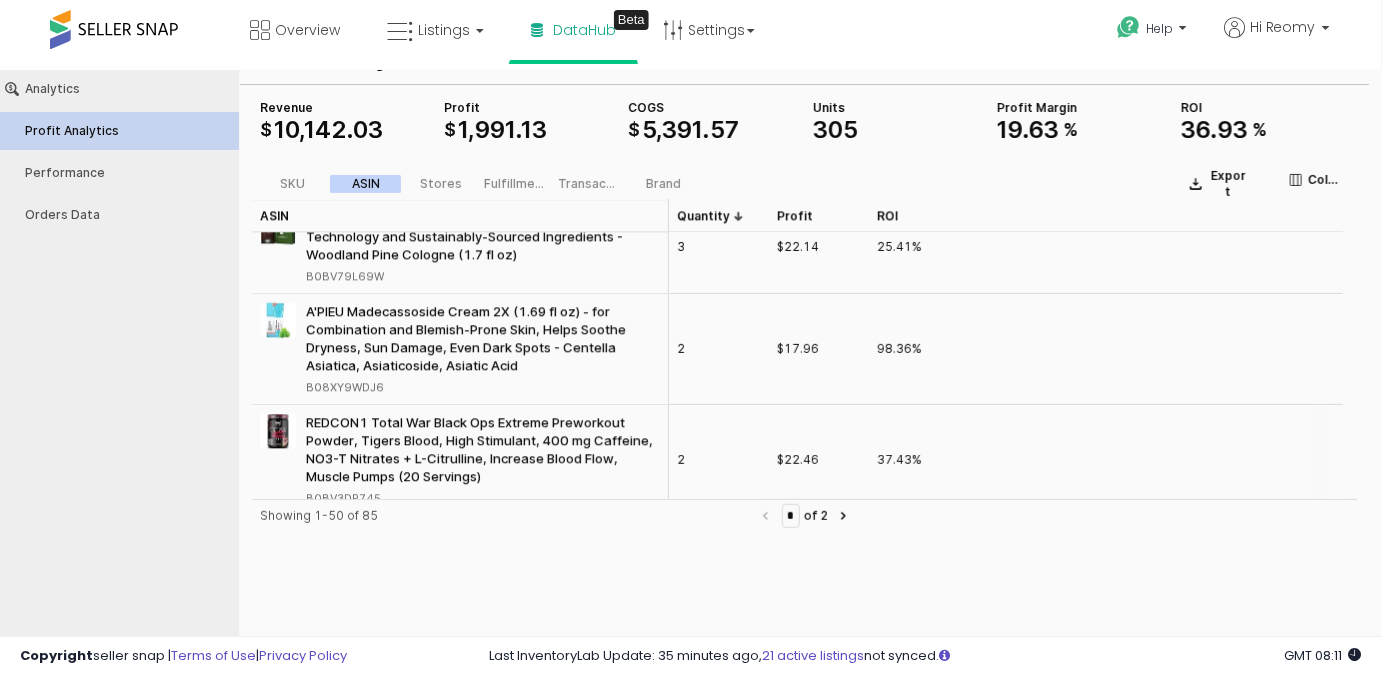 copy on "B08XY9WDJ6" 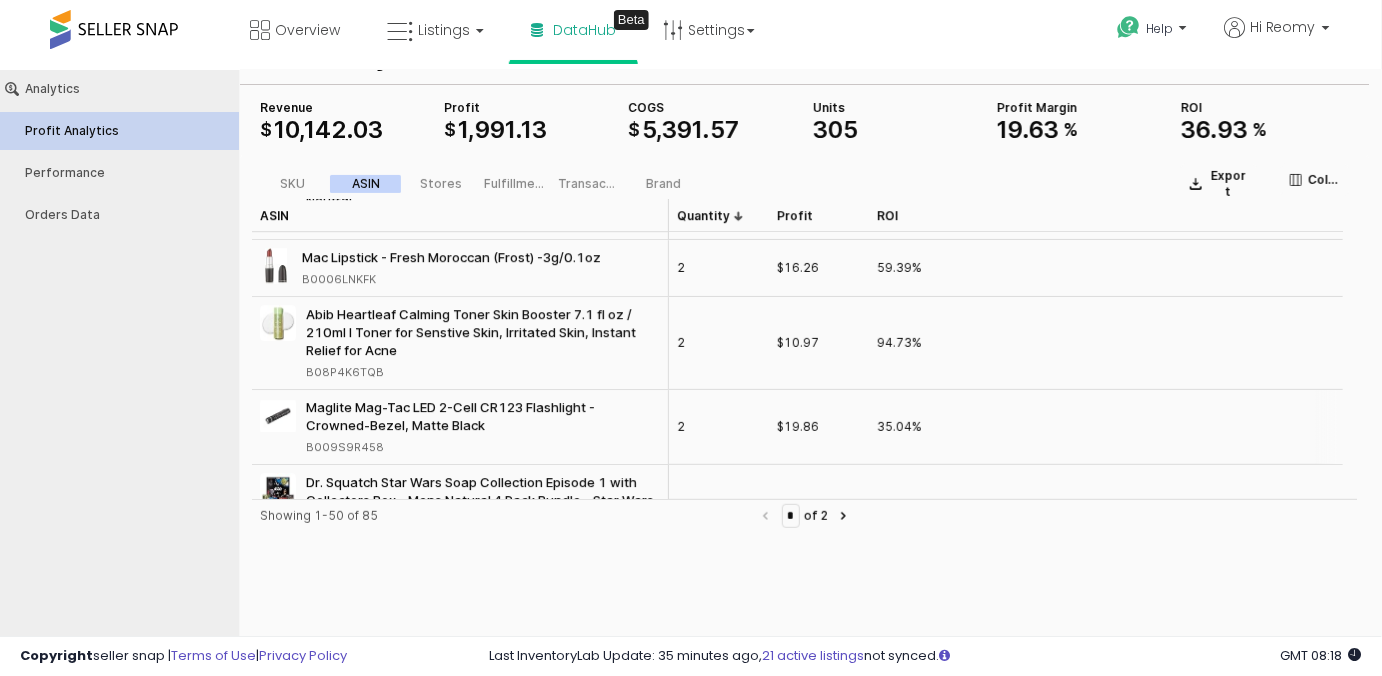 scroll, scrollTop: 2090, scrollLeft: 0, axis: vertical 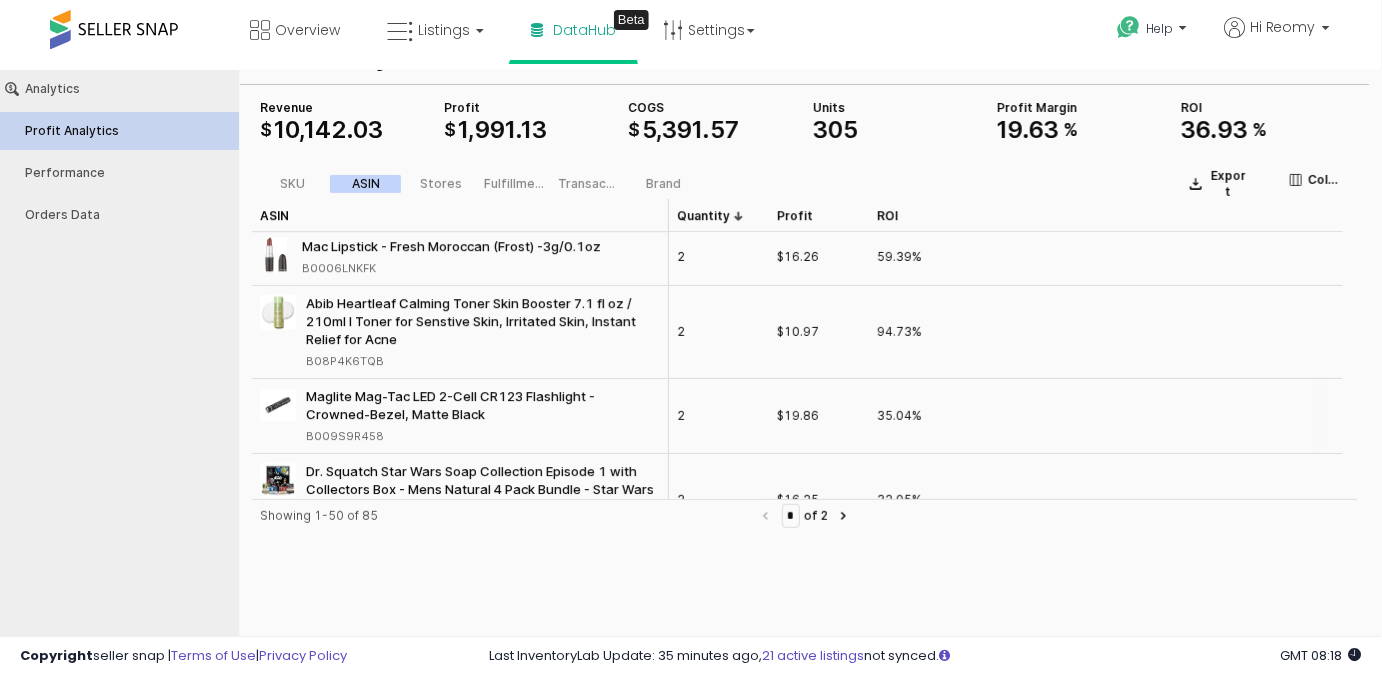 click on "B009S9R458" at bounding box center [345, 435] 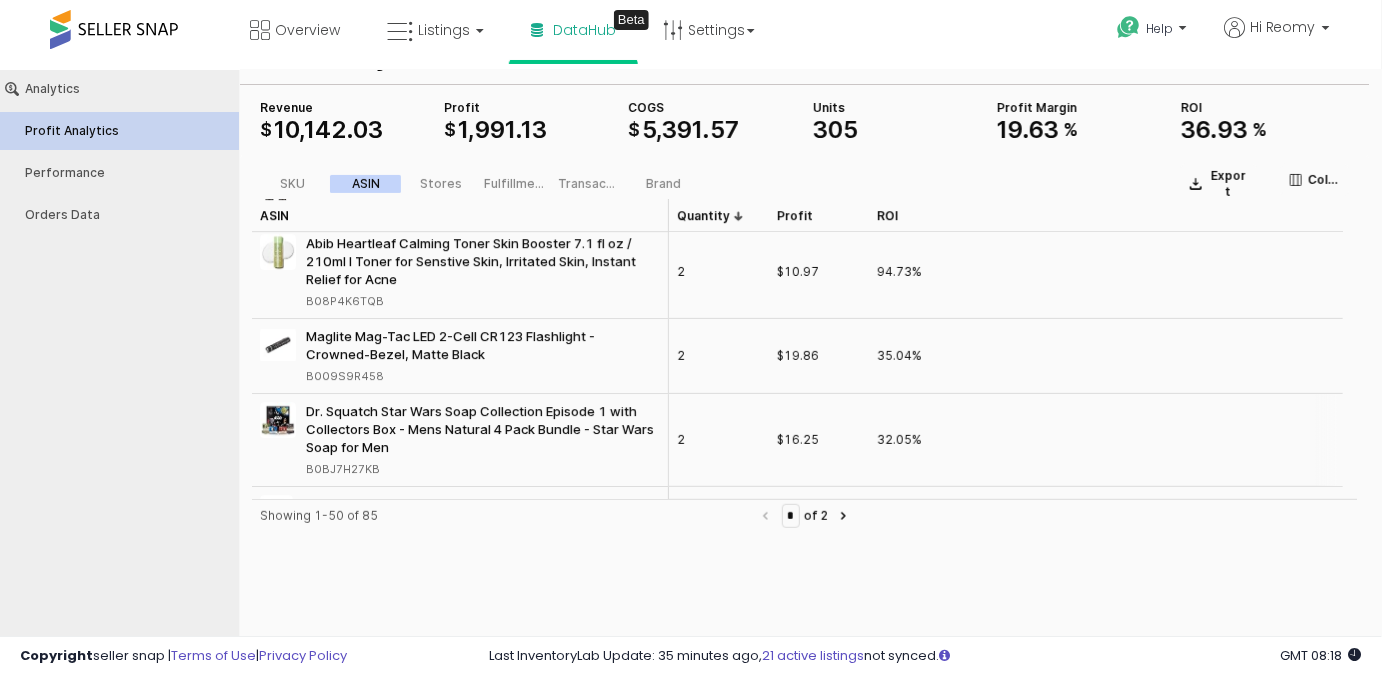 scroll, scrollTop: 2181, scrollLeft: 0, axis: vertical 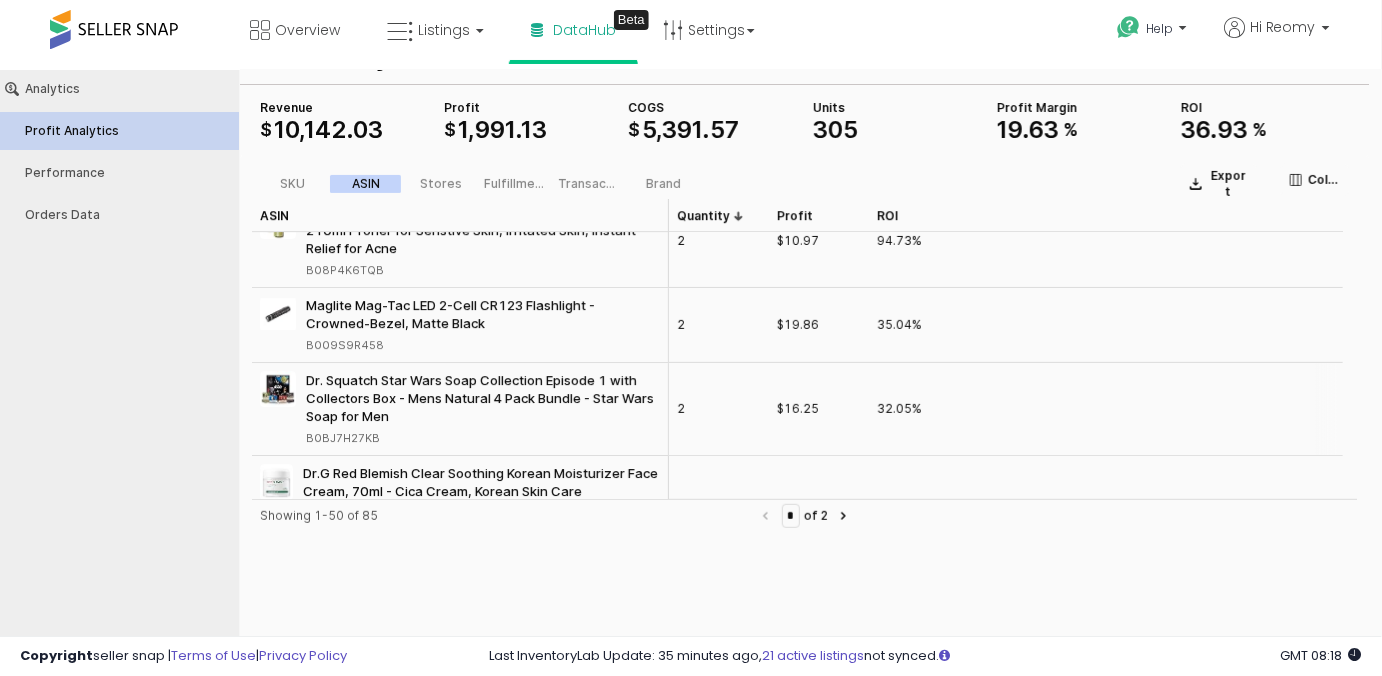 copy on "B009S9R458" 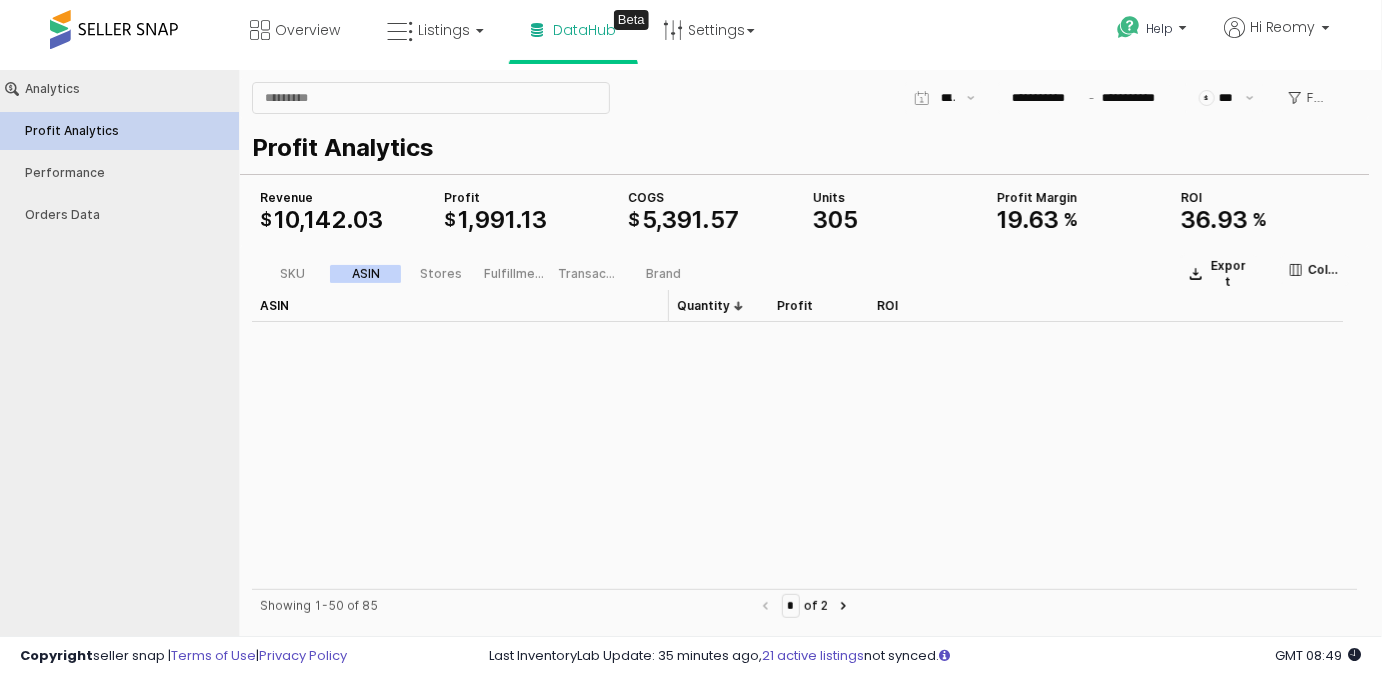 scroll, scrollTop: 0, scrollLeft: 0, axis: both 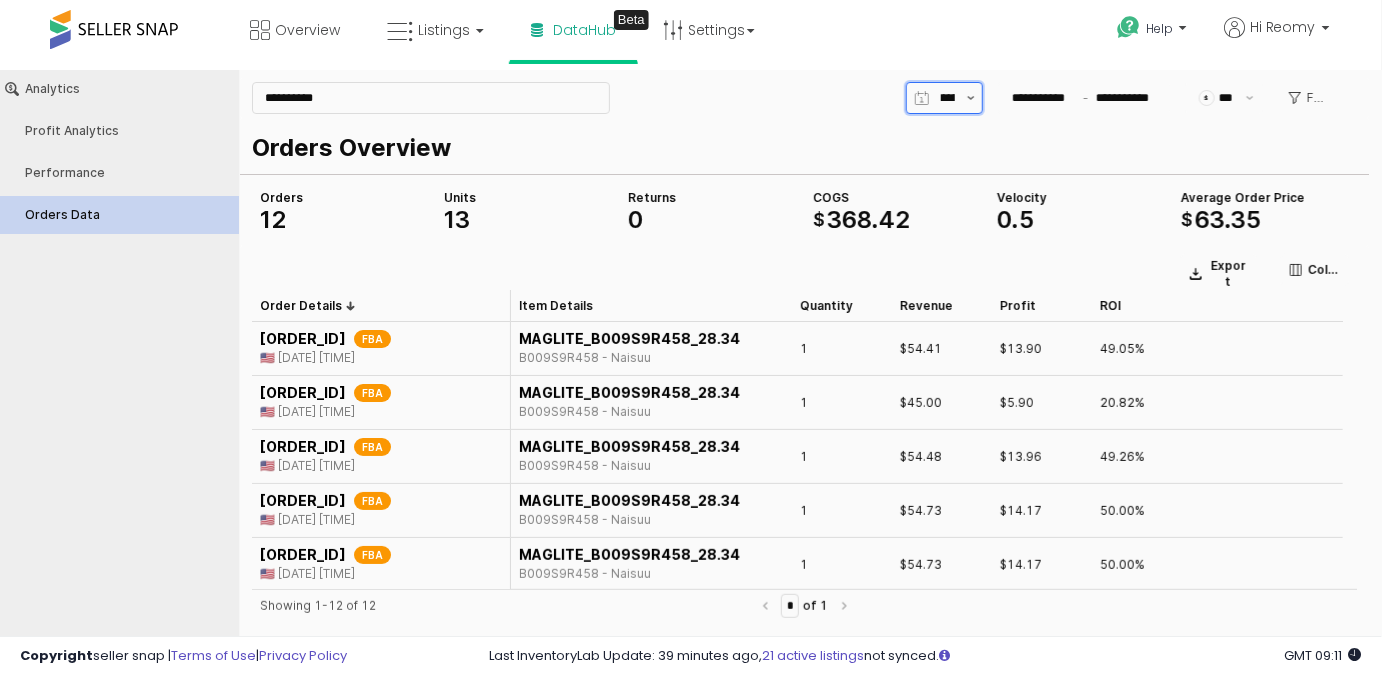 click at bounding box center [971, 97] 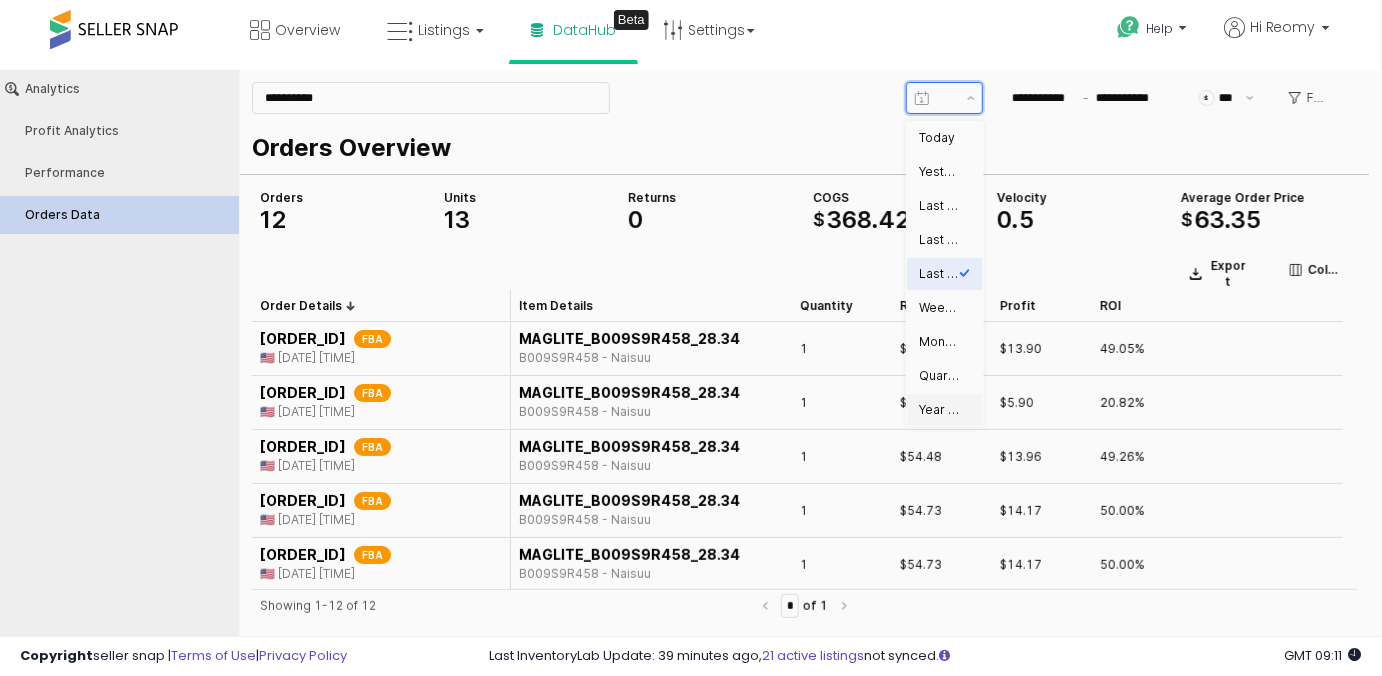click on "Year to date" at bounding box center (939, 409) 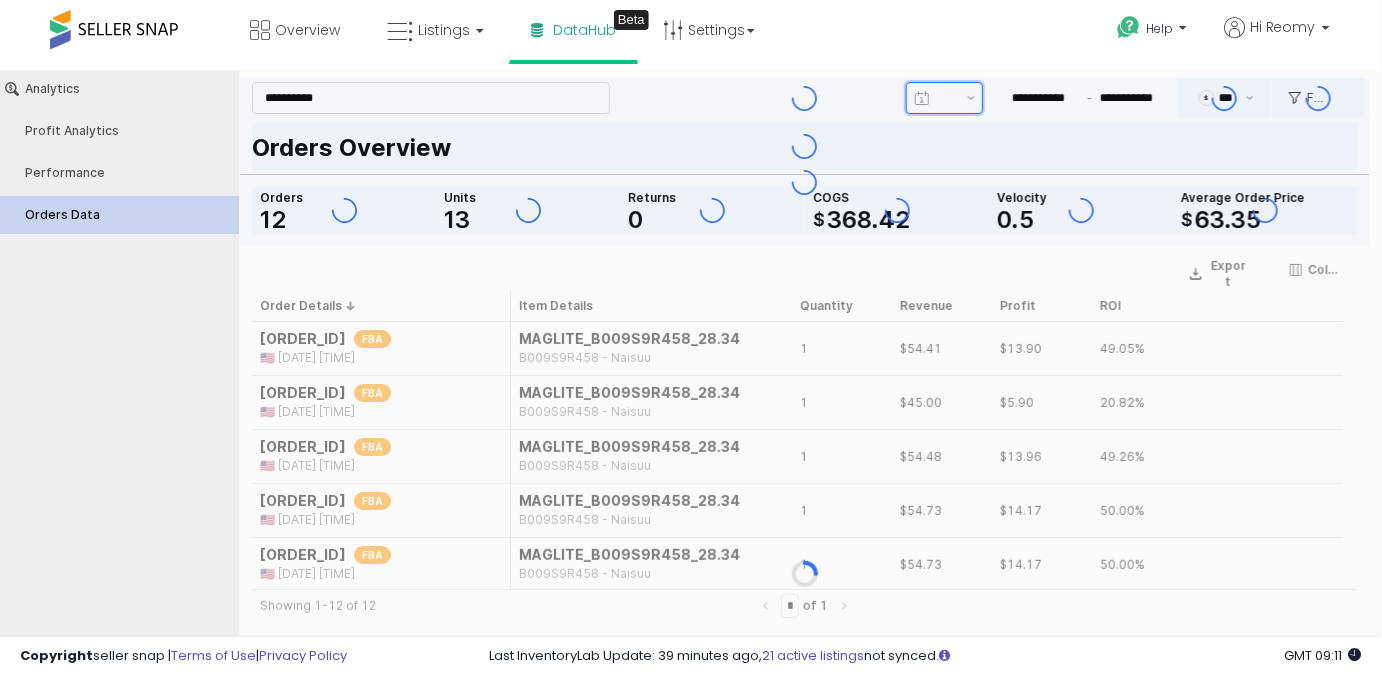 type on "**********" 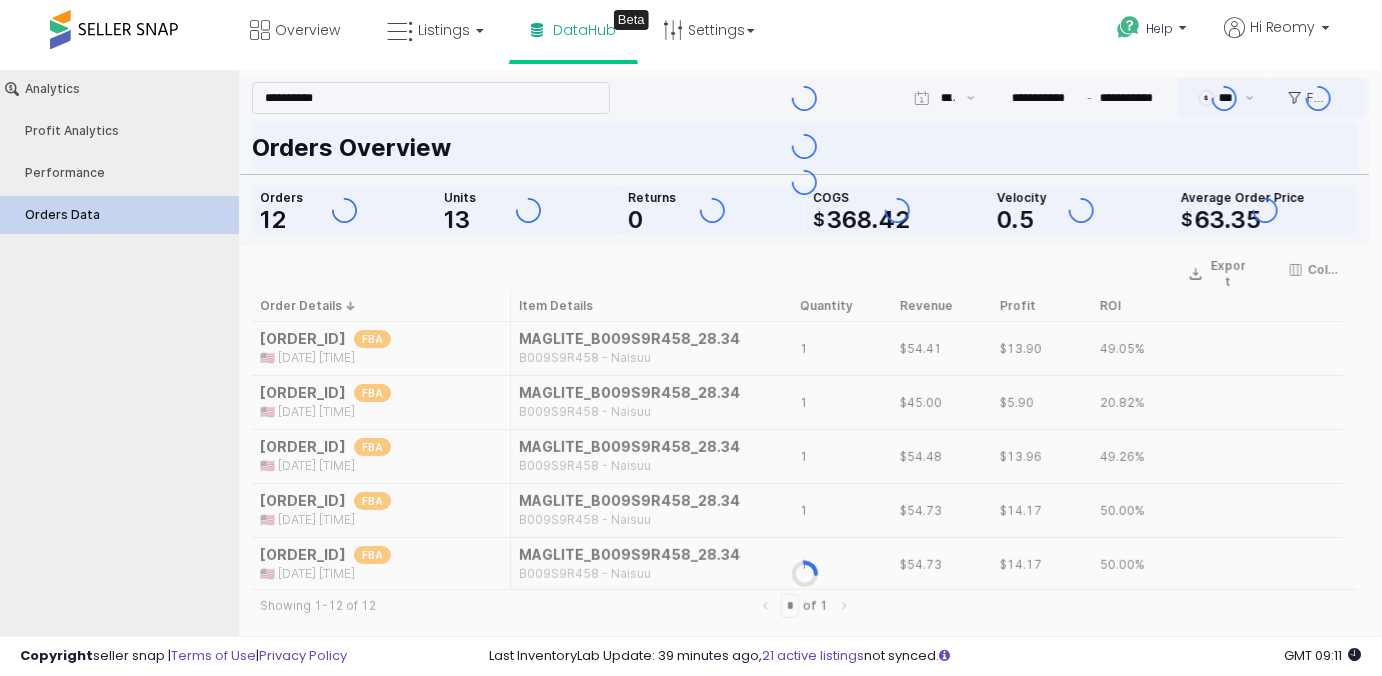 click at bounding box center (804, 97) 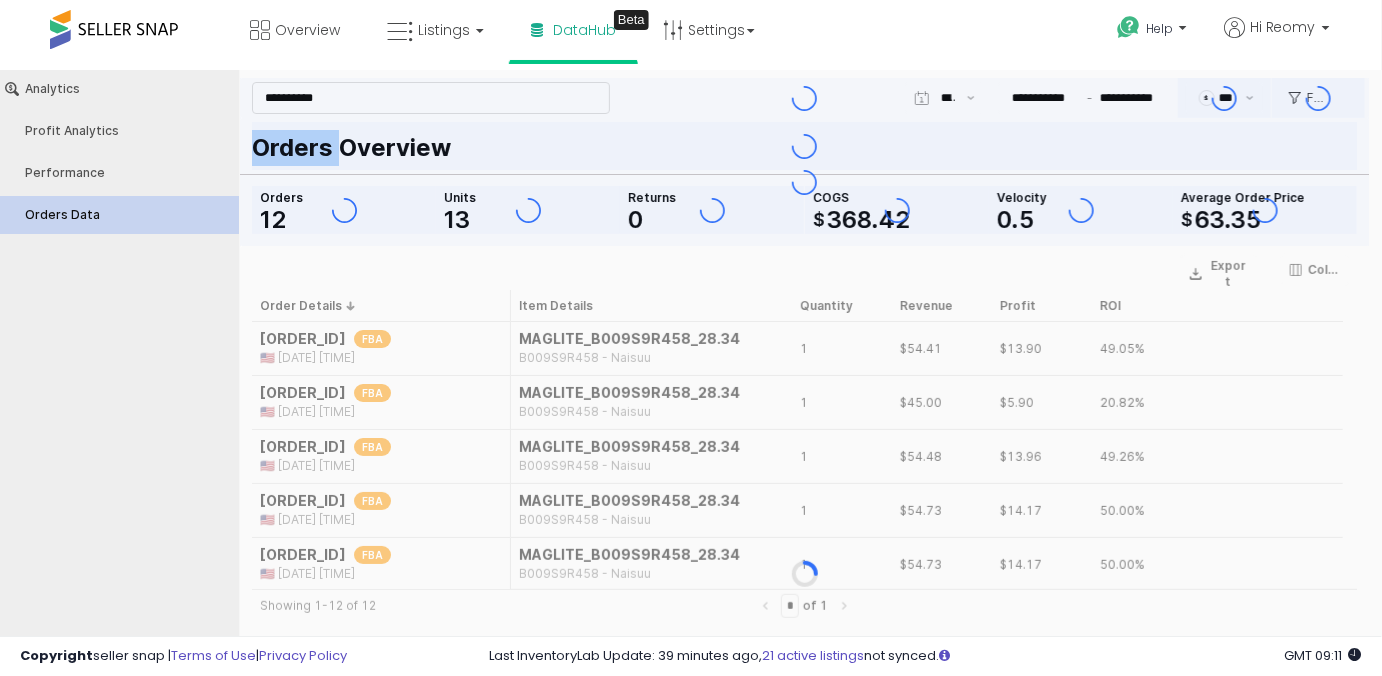 click at bounding box center (804, 97) 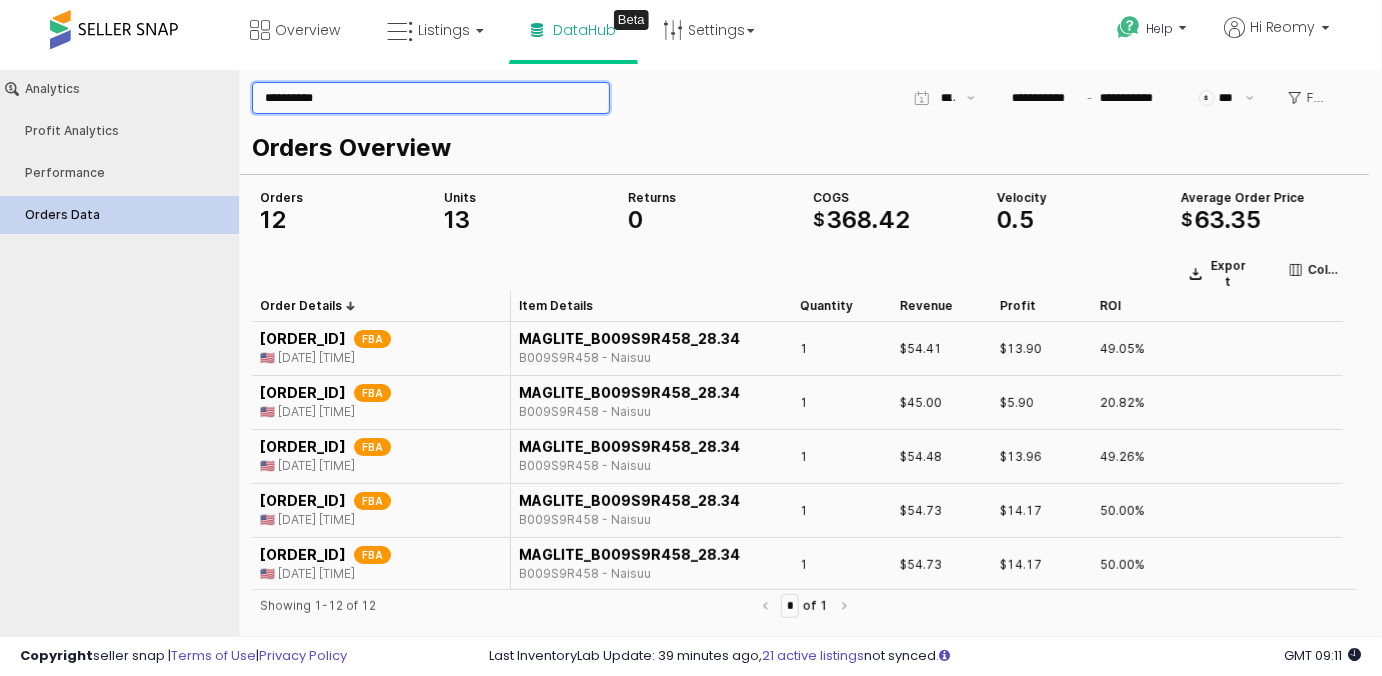 click on "**********" at bounding box center (431, 97) 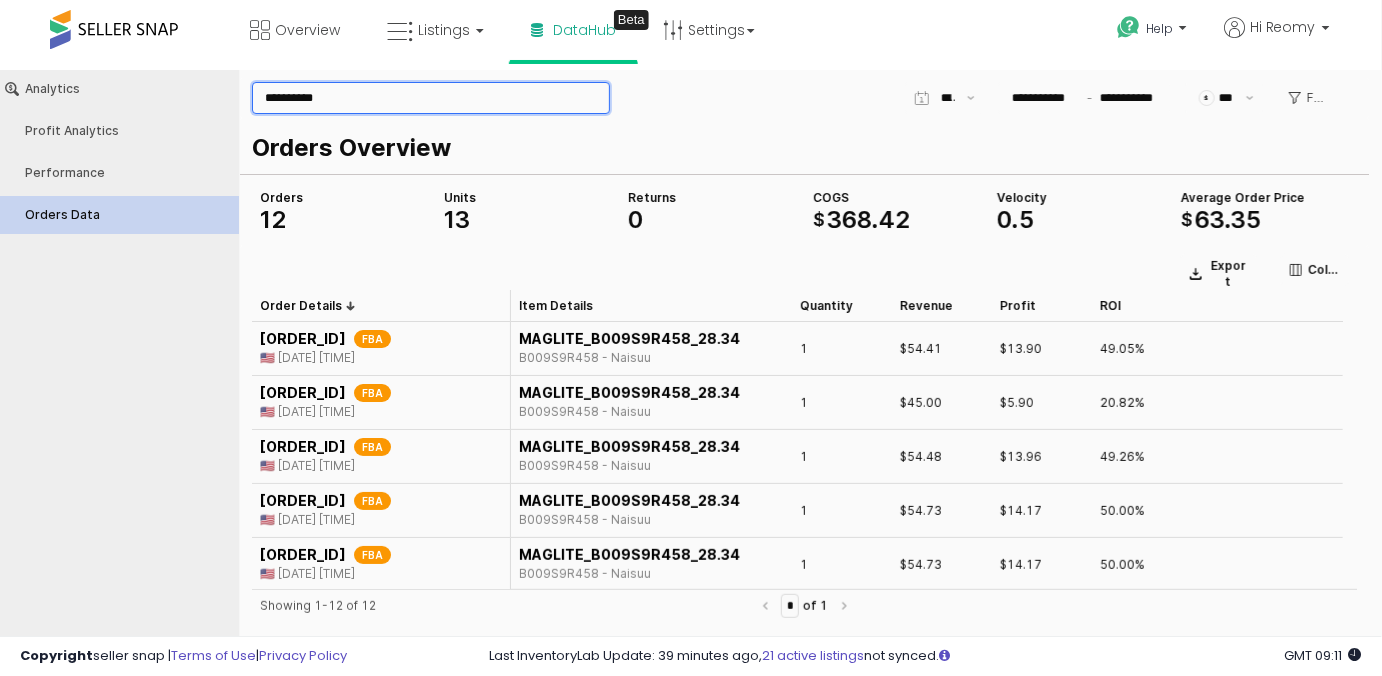 paste 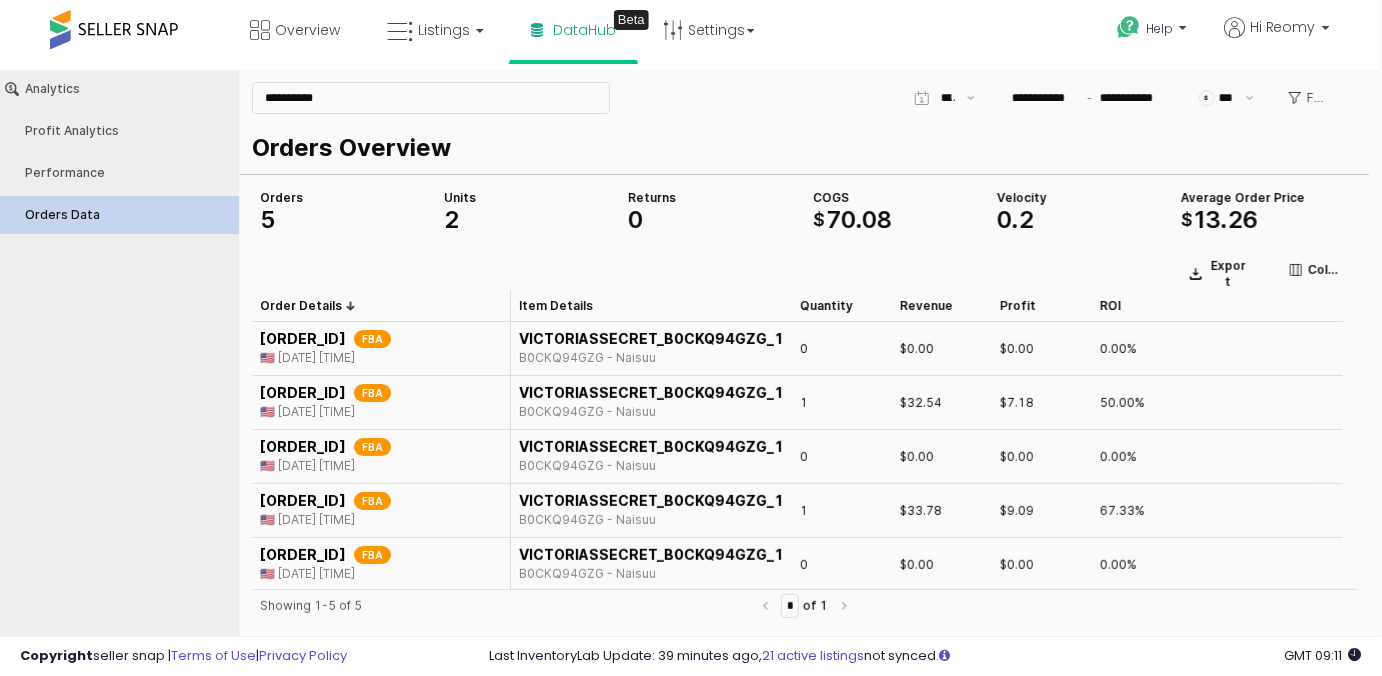 scroll, scrollTop: 0, scrollLeft: 0, axis: both 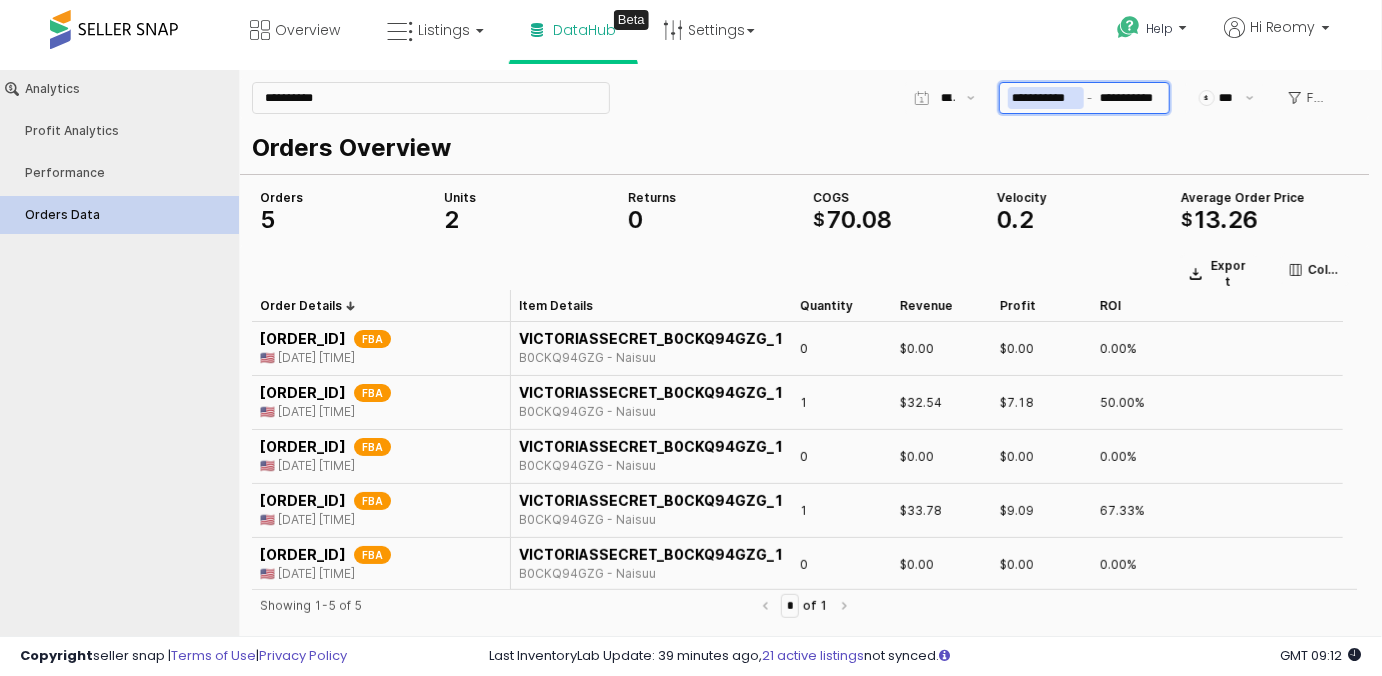 click on "**********" at bounding box center (1046, 97) 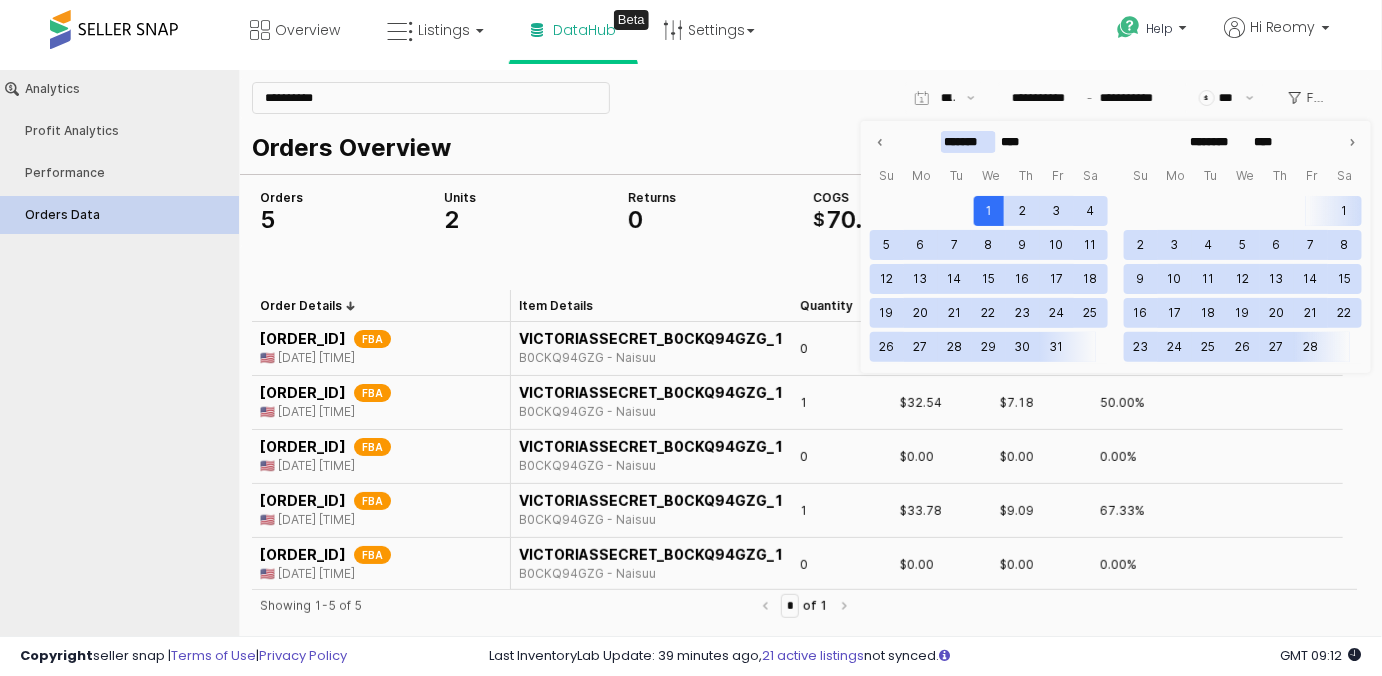 click on "*******" at bounding box center (968, 141) 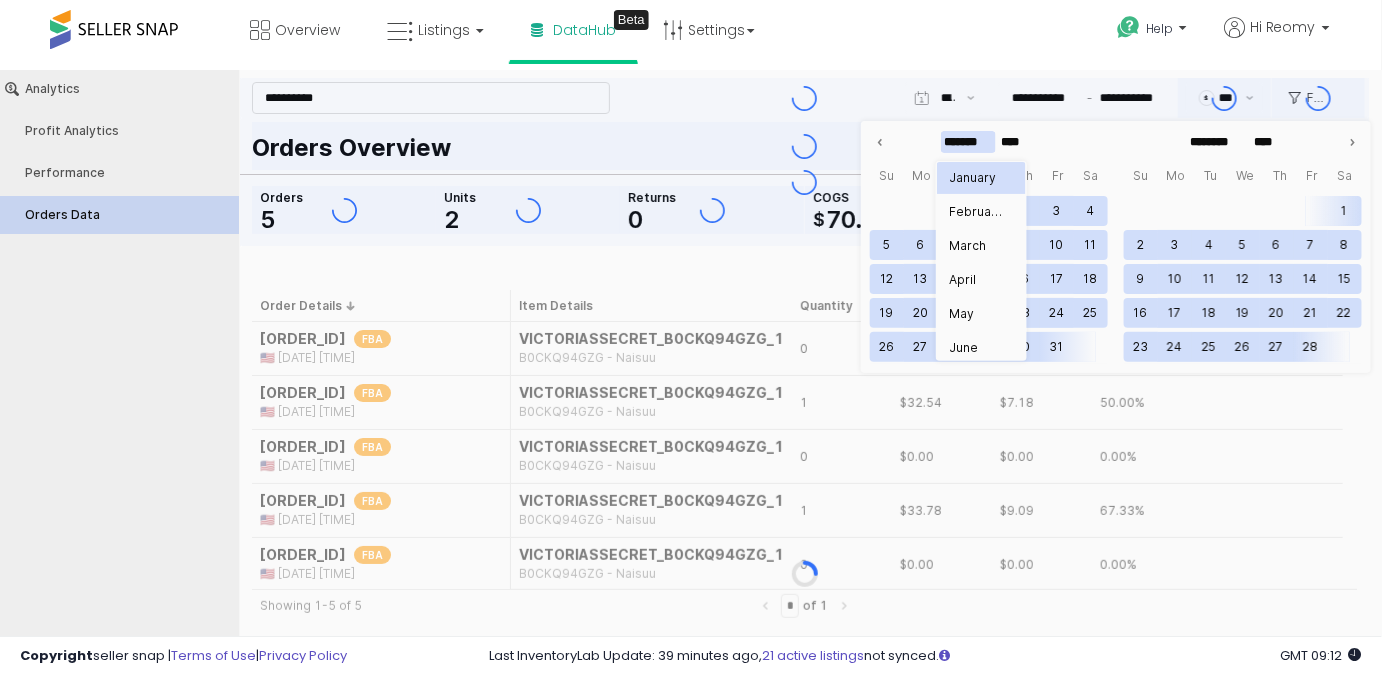 type 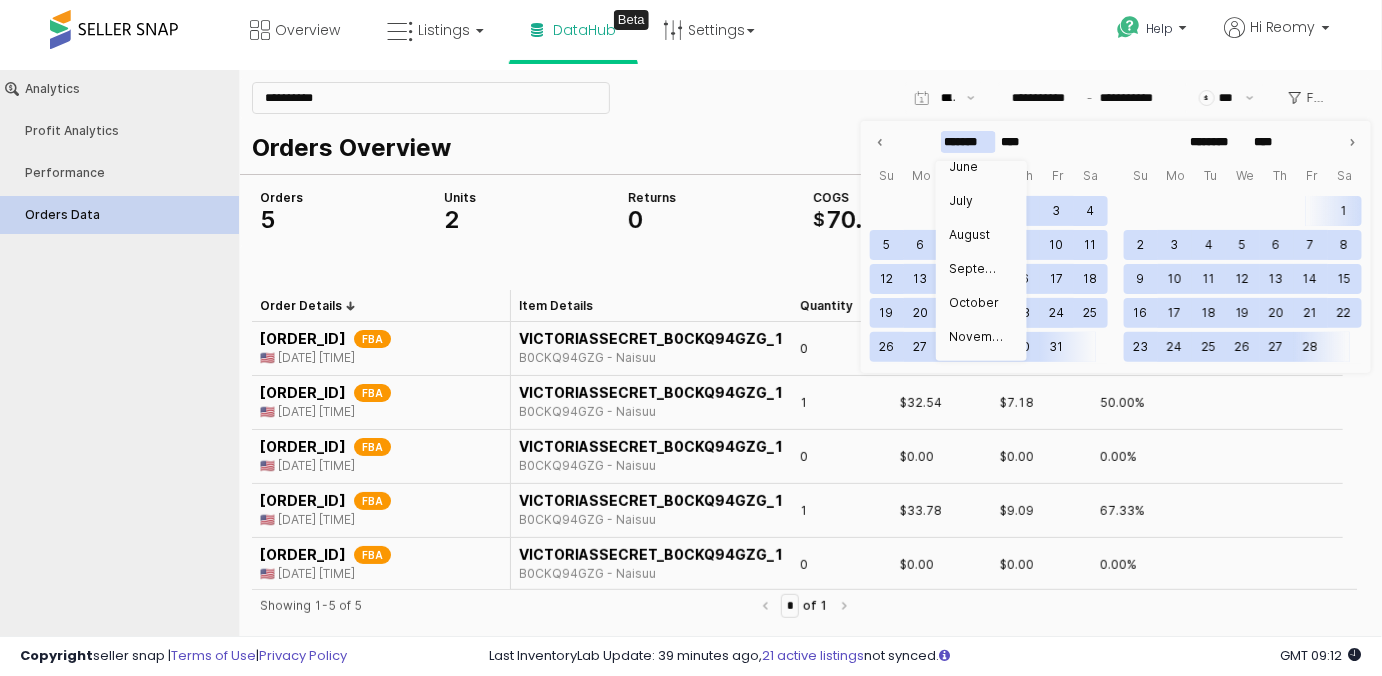 scroll, scrollTop: 181, scrollLeft: 0, axis: vertical 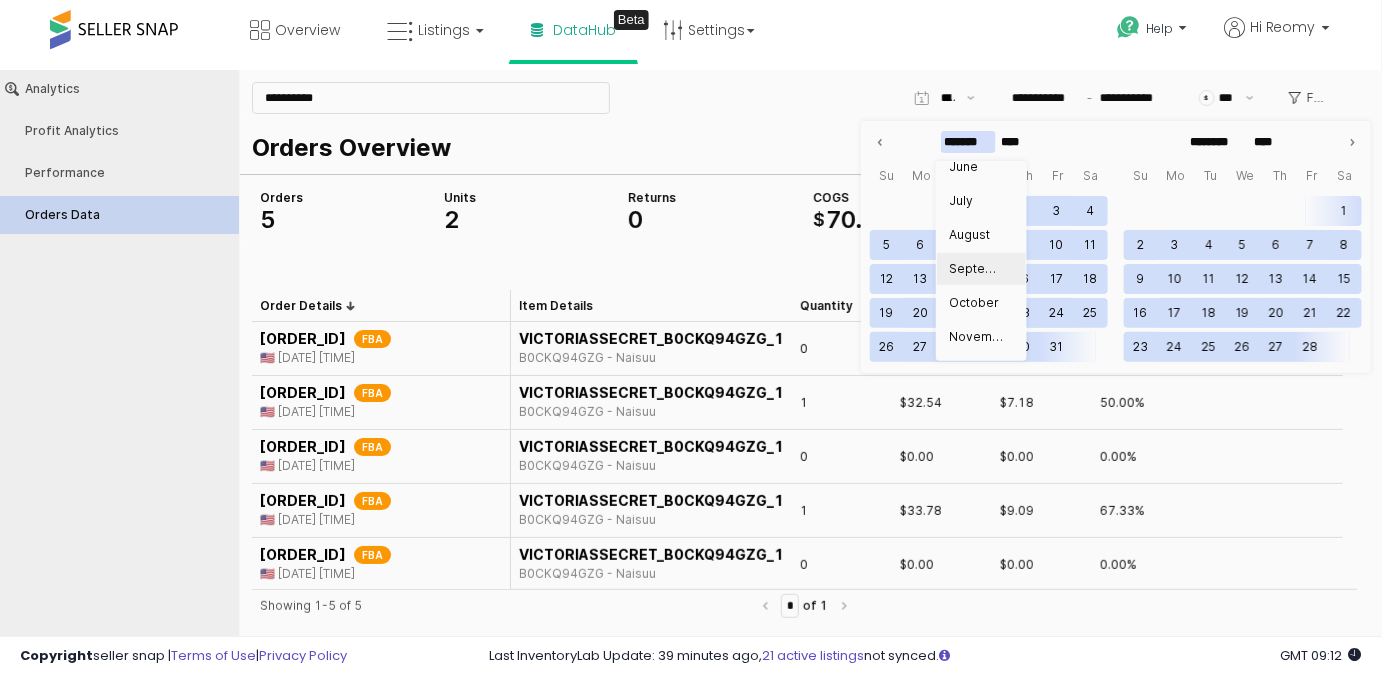 click on "September" at bounding box center (976, 268) 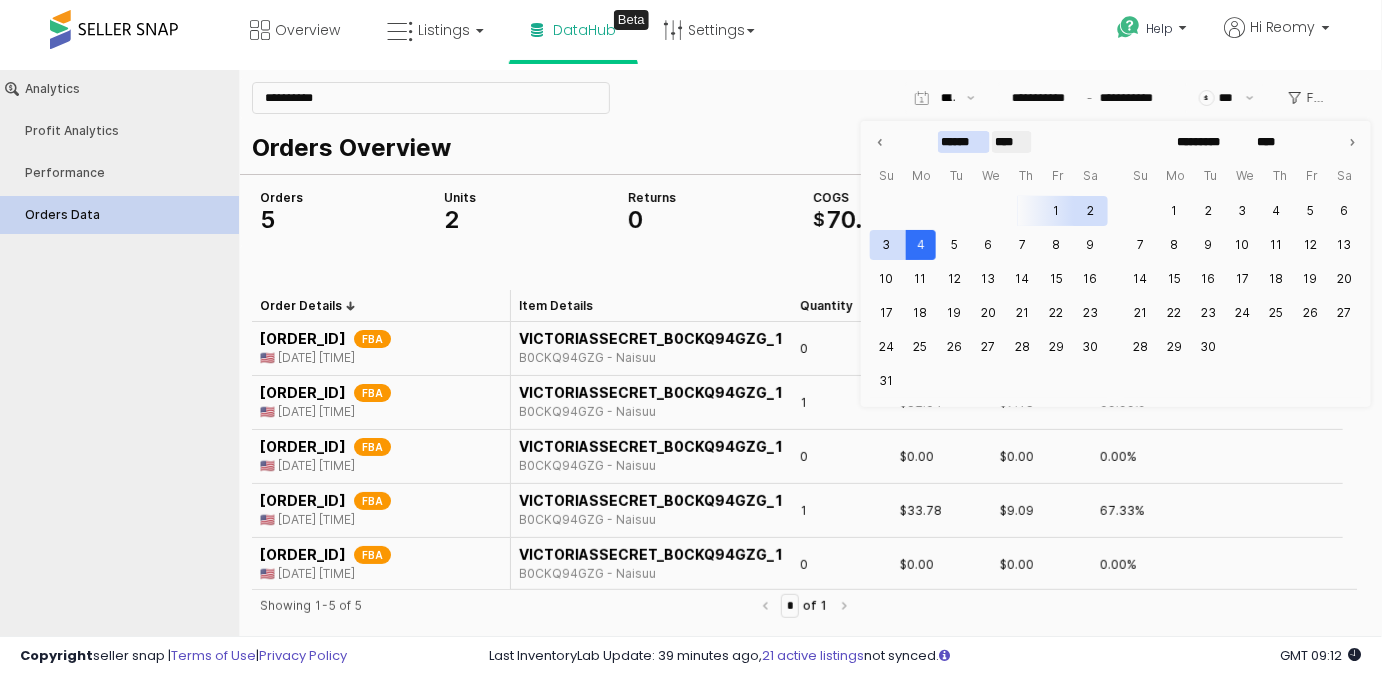 scroll, scrollTop: 170, scrollLeft: 0, axis: vertical 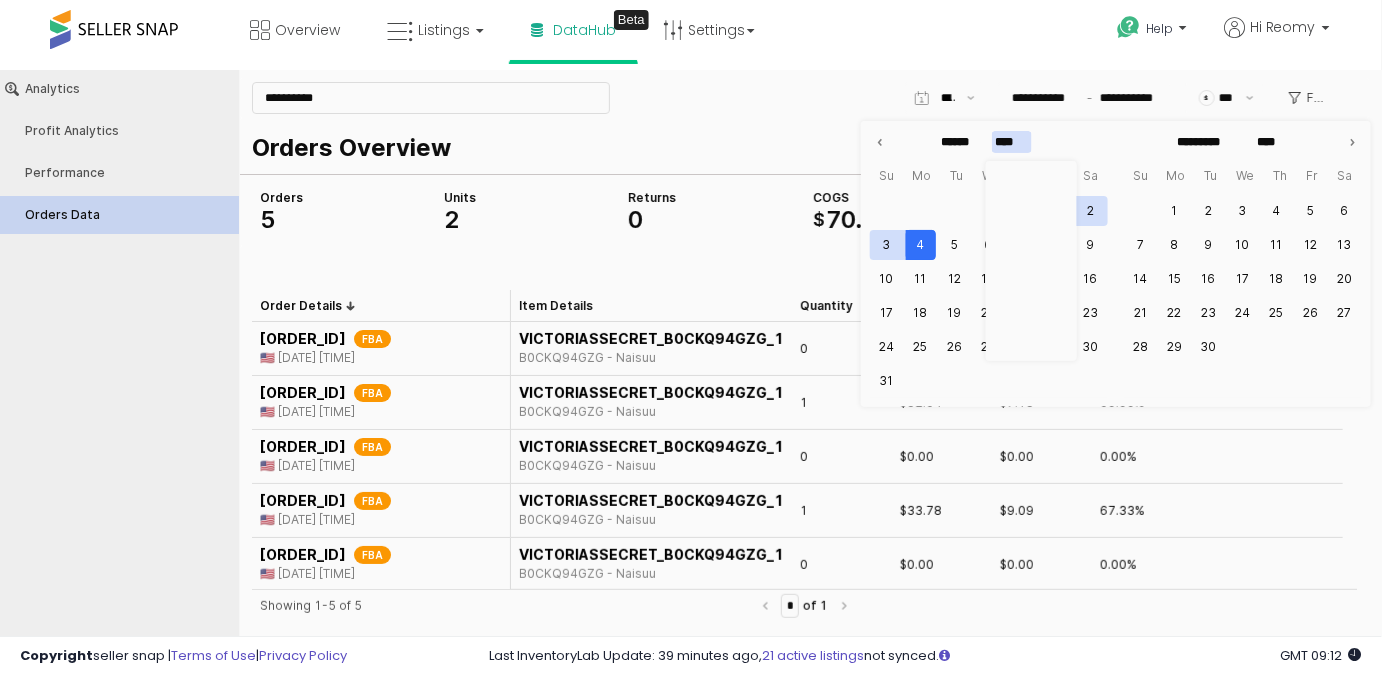 click on "****" at bounding box center (1012, 141) 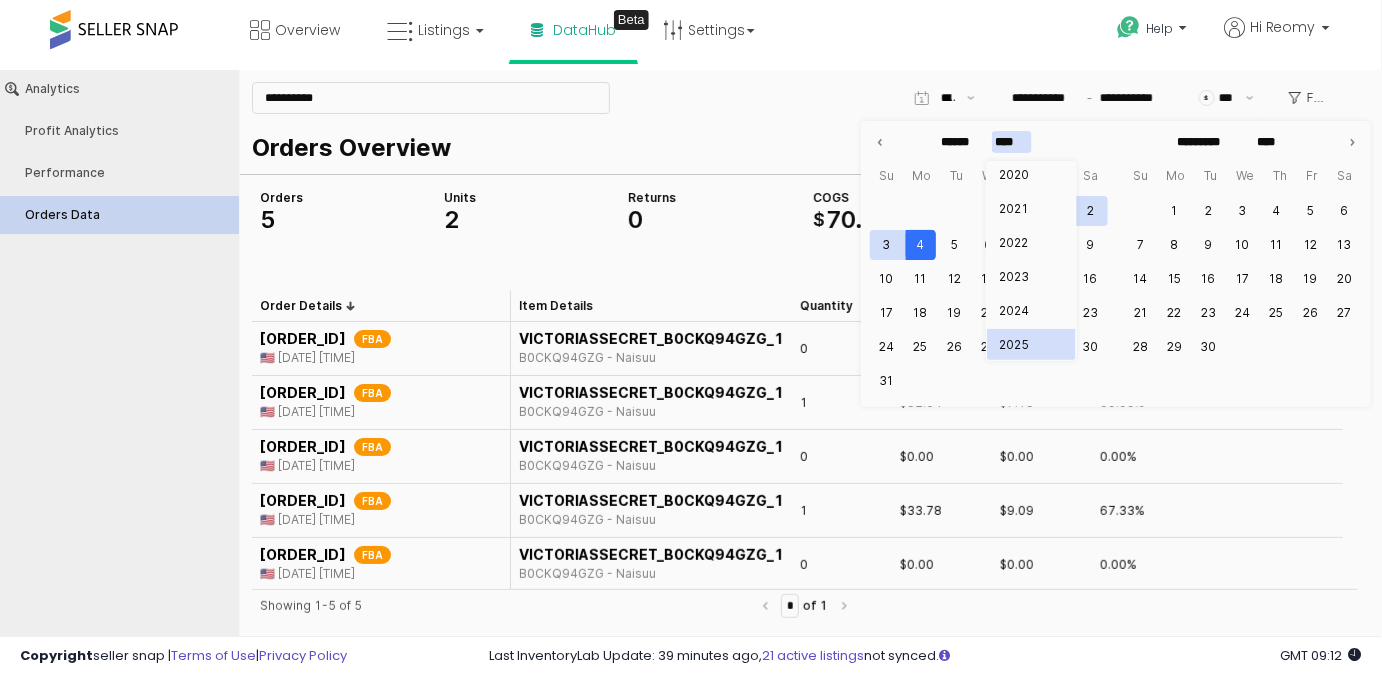 scroll, scrollTop: 1530, scrollLeft: 0, axis: vertical 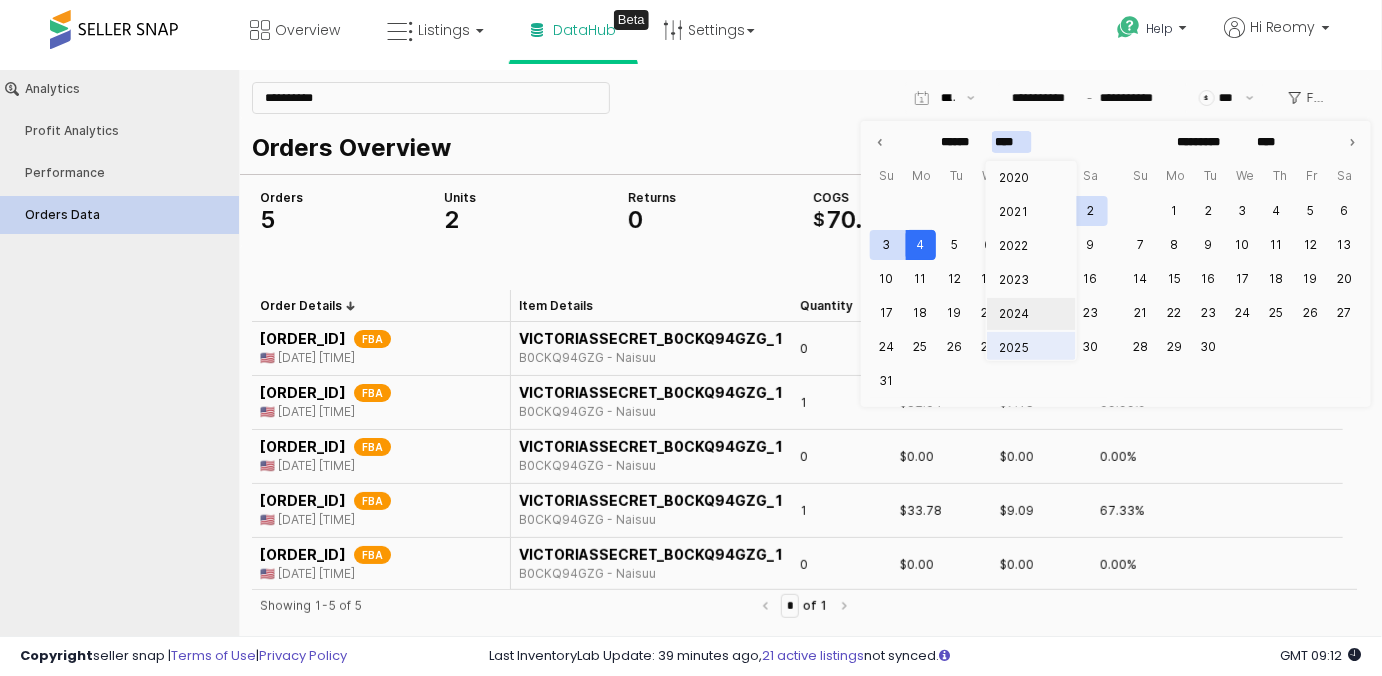 type on "****" 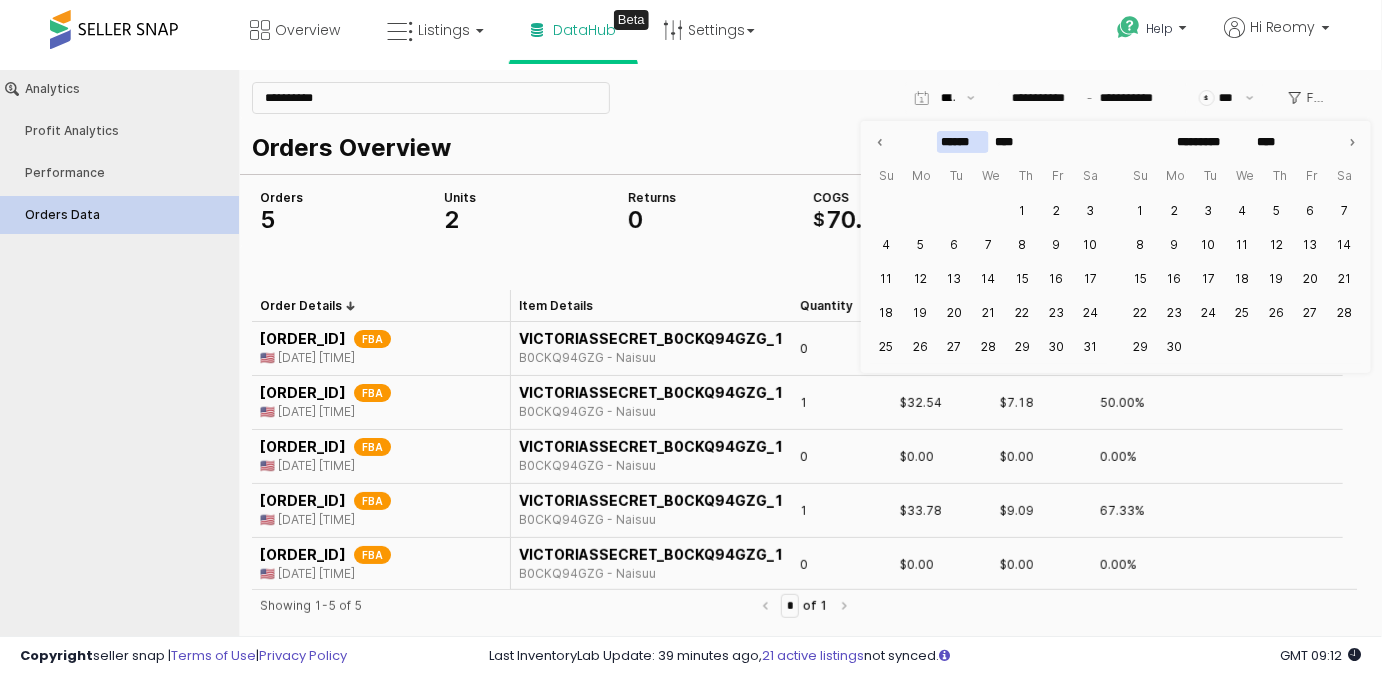 click on "******" at bounding box center [963, 141] 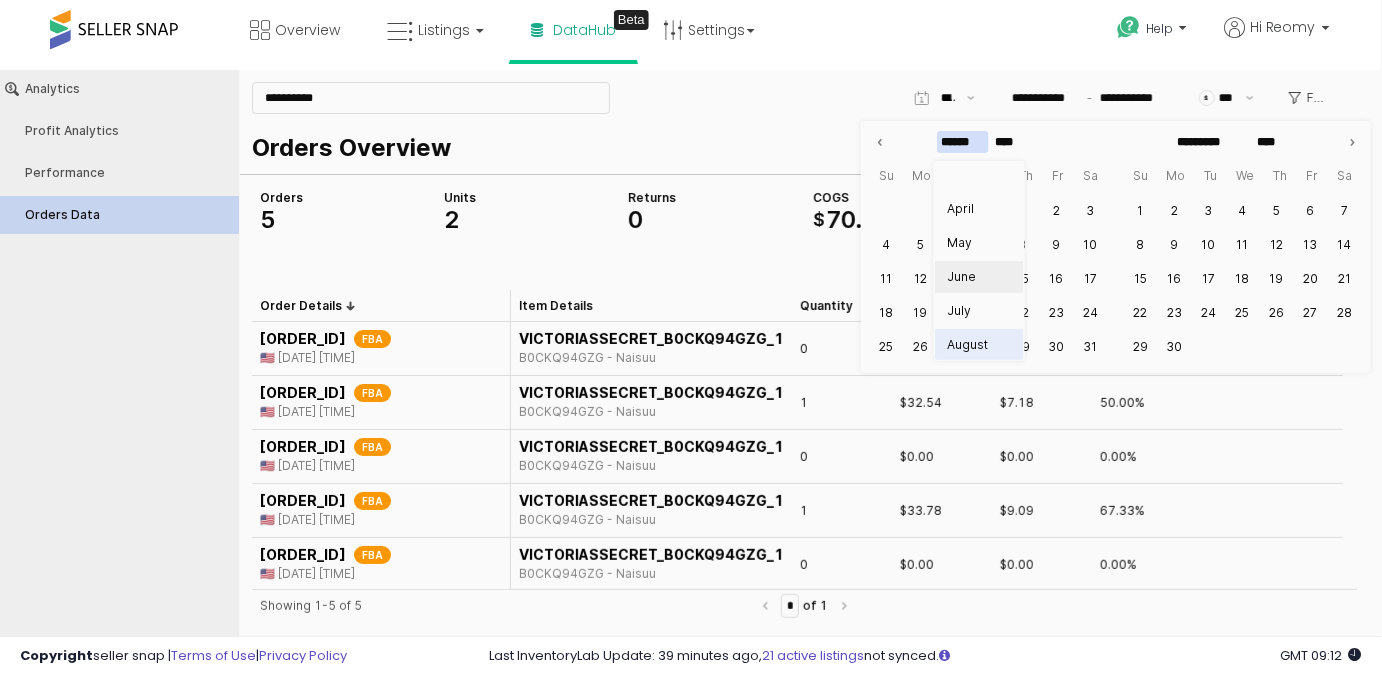 scroll, scrollTop: 162, scrollLeft: 0, axis: vertical 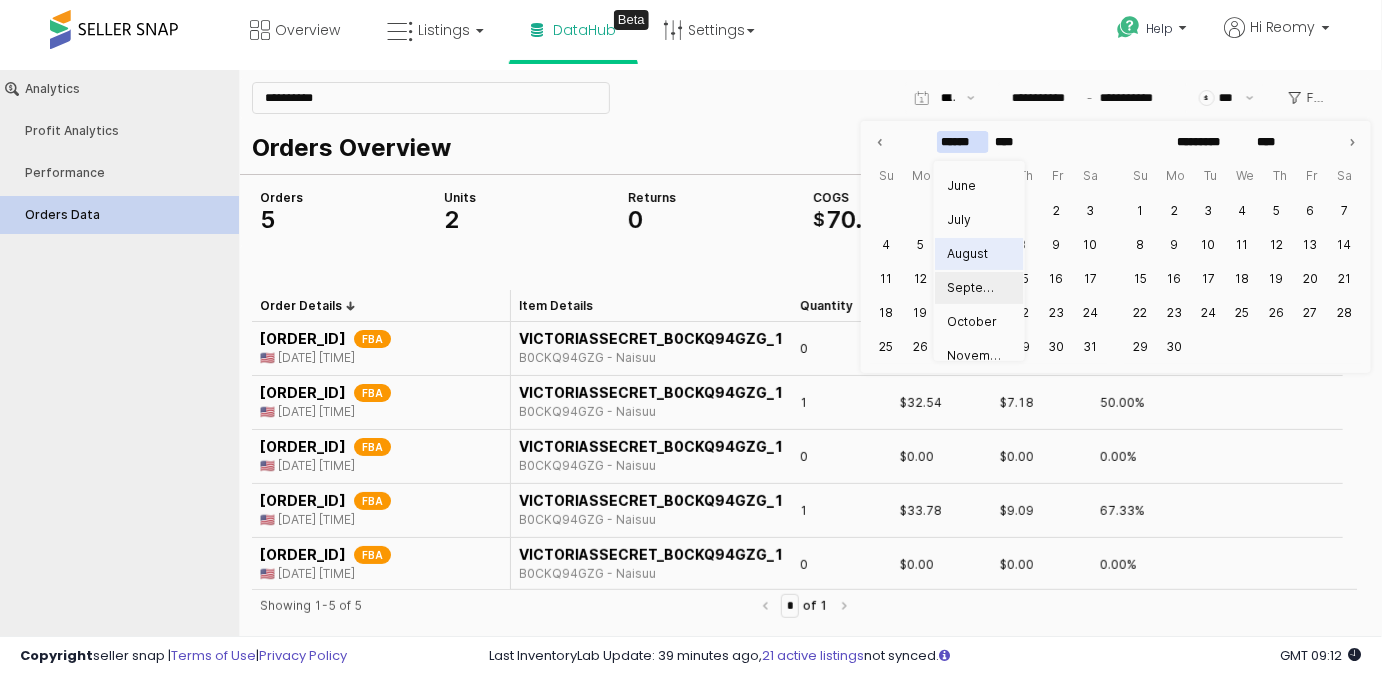 click on "September" at bounding box center (974, 287) 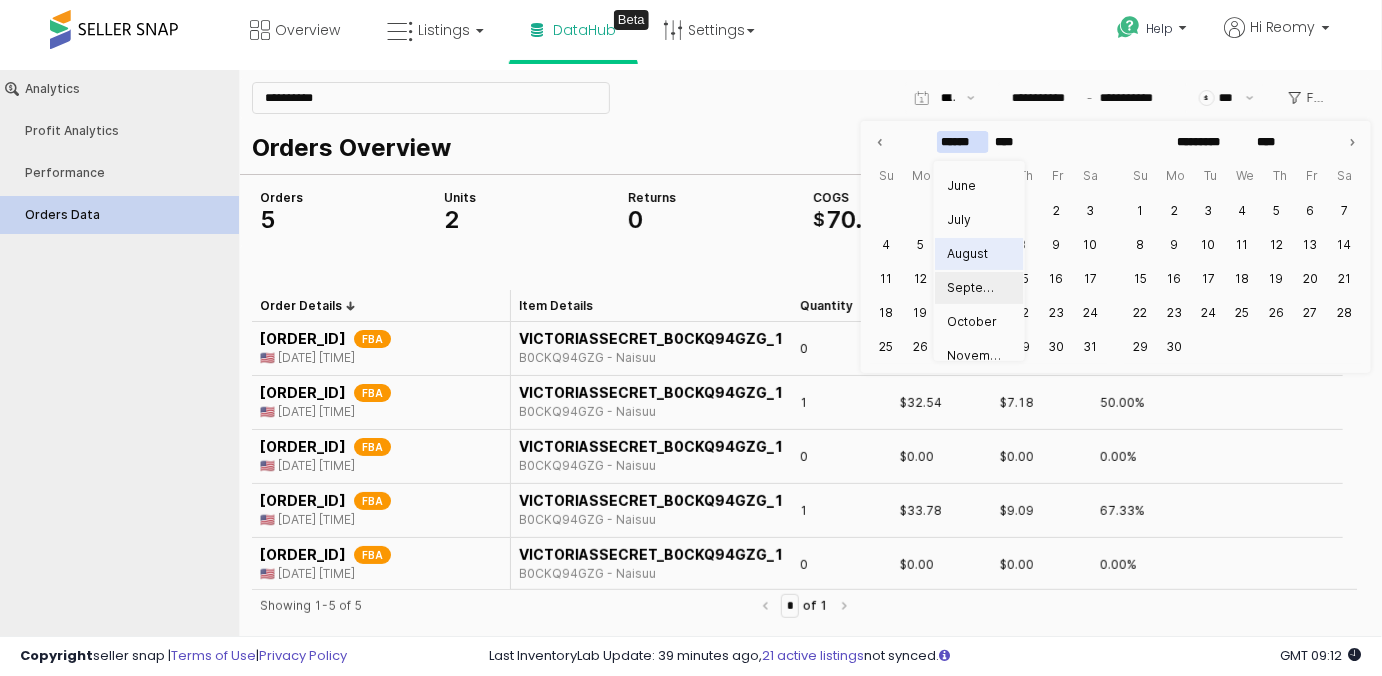 click on "September" at bounding box center [974, 287] 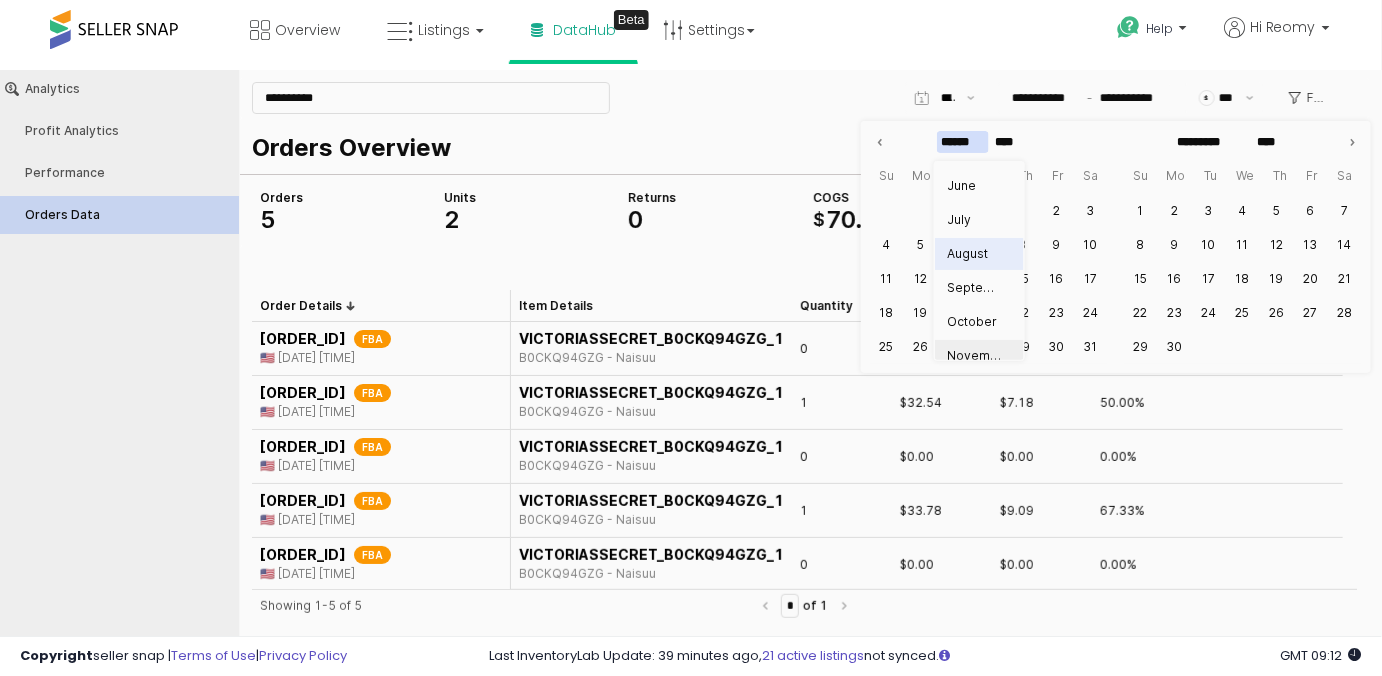 scroll, scrollTop: 173, scrollLeft: 0, axis: vertical 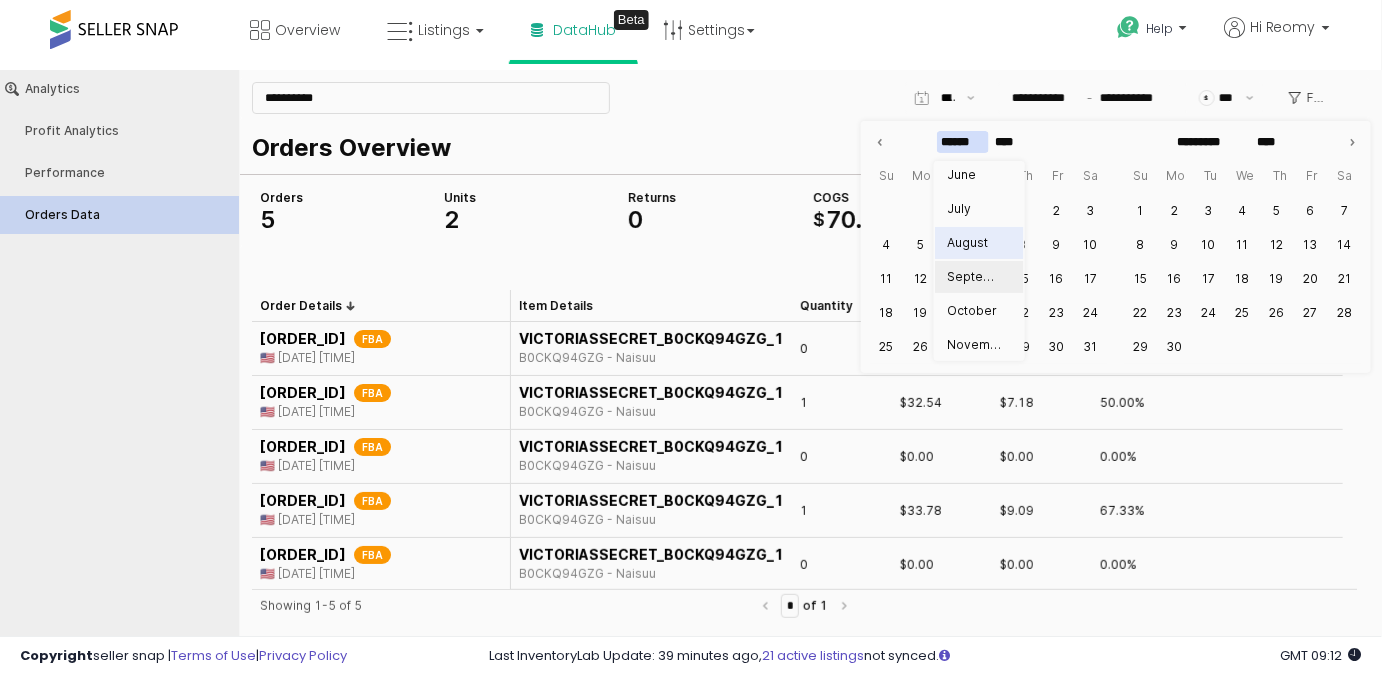 click on "September" at bounding box center (974, 276) 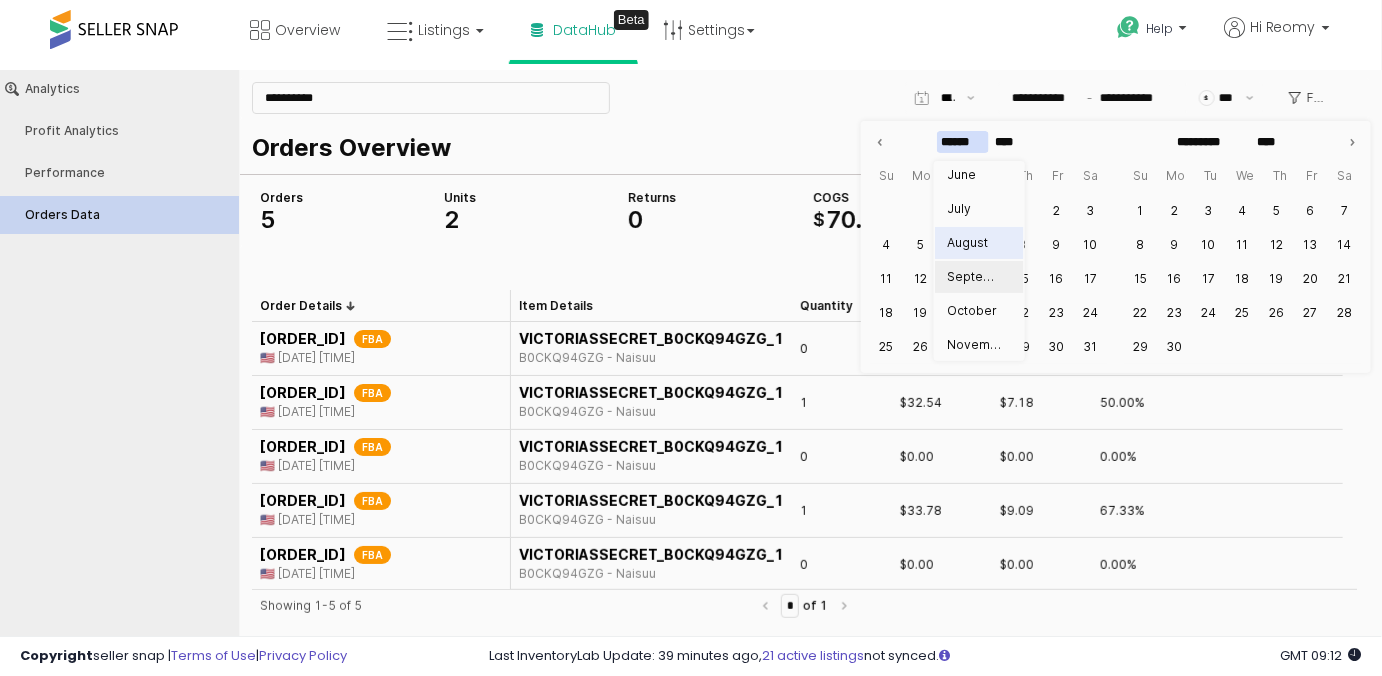 click on "September" at bounding box center [974, 276] 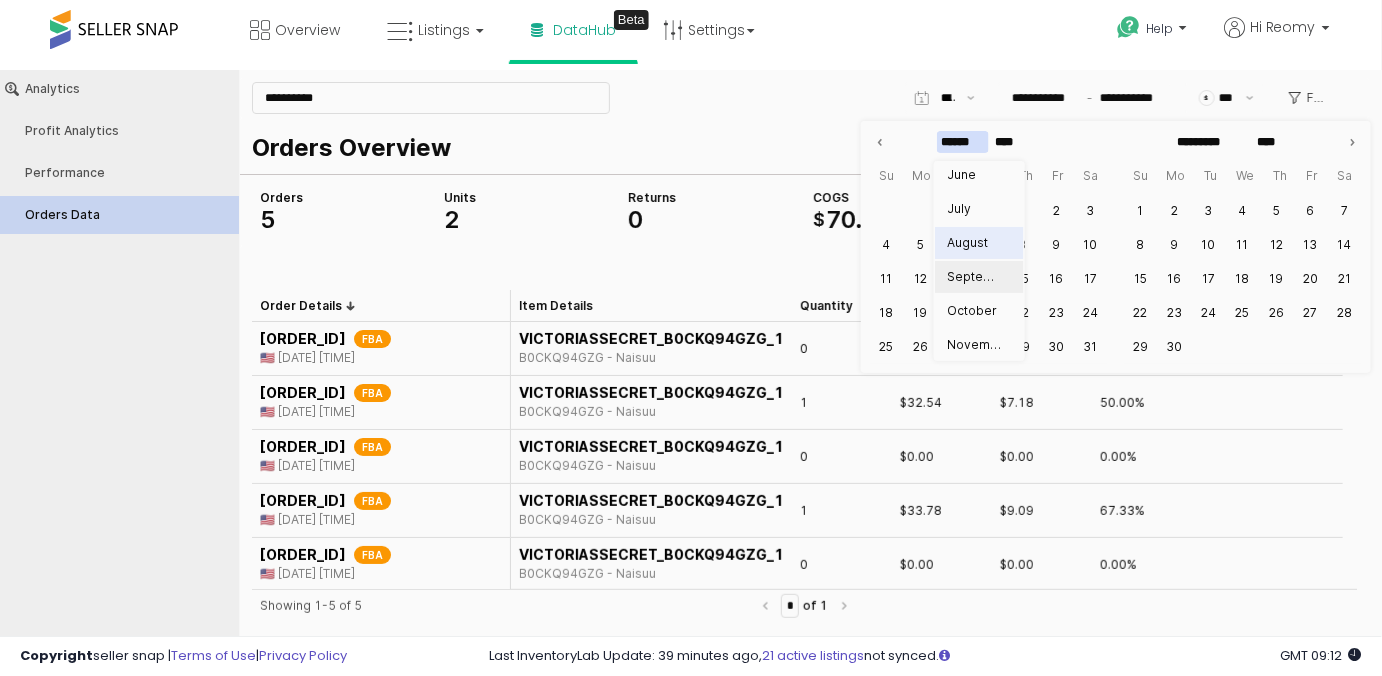 click on "September" at bounding box center [974, 276] 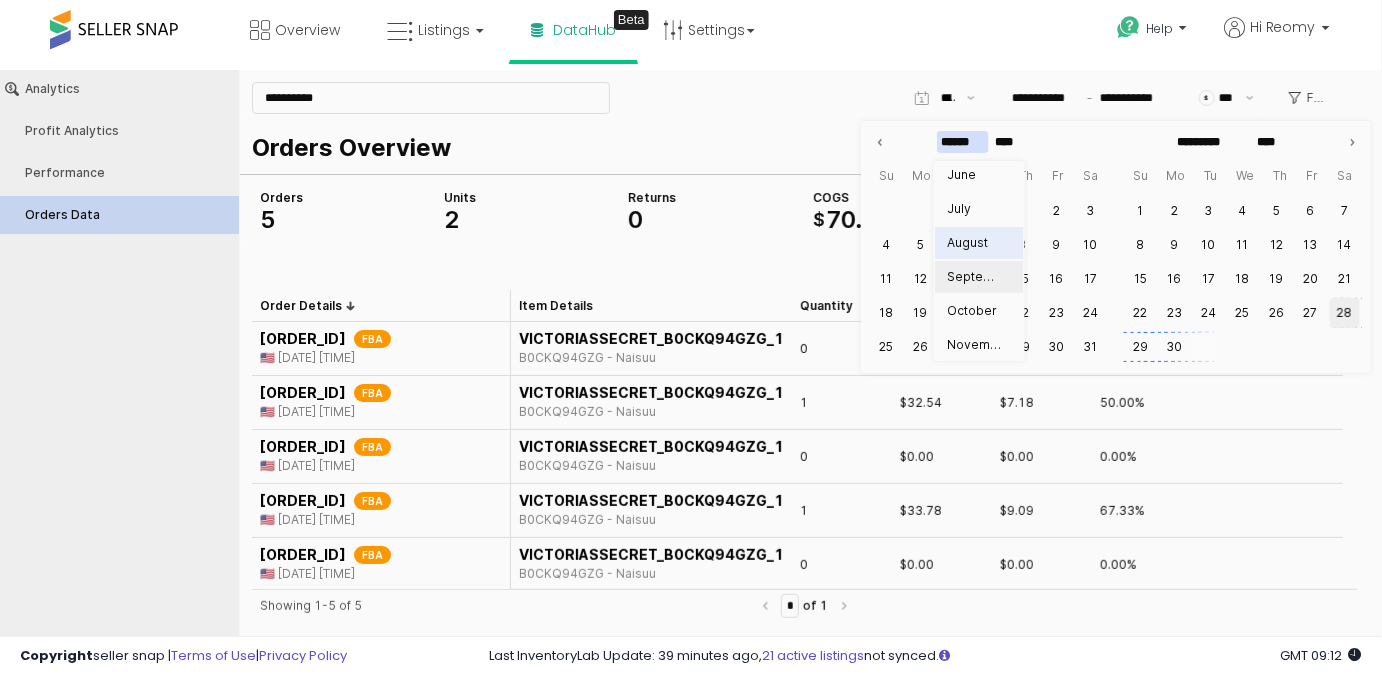click on "28" at bounding box center (1345, 312) 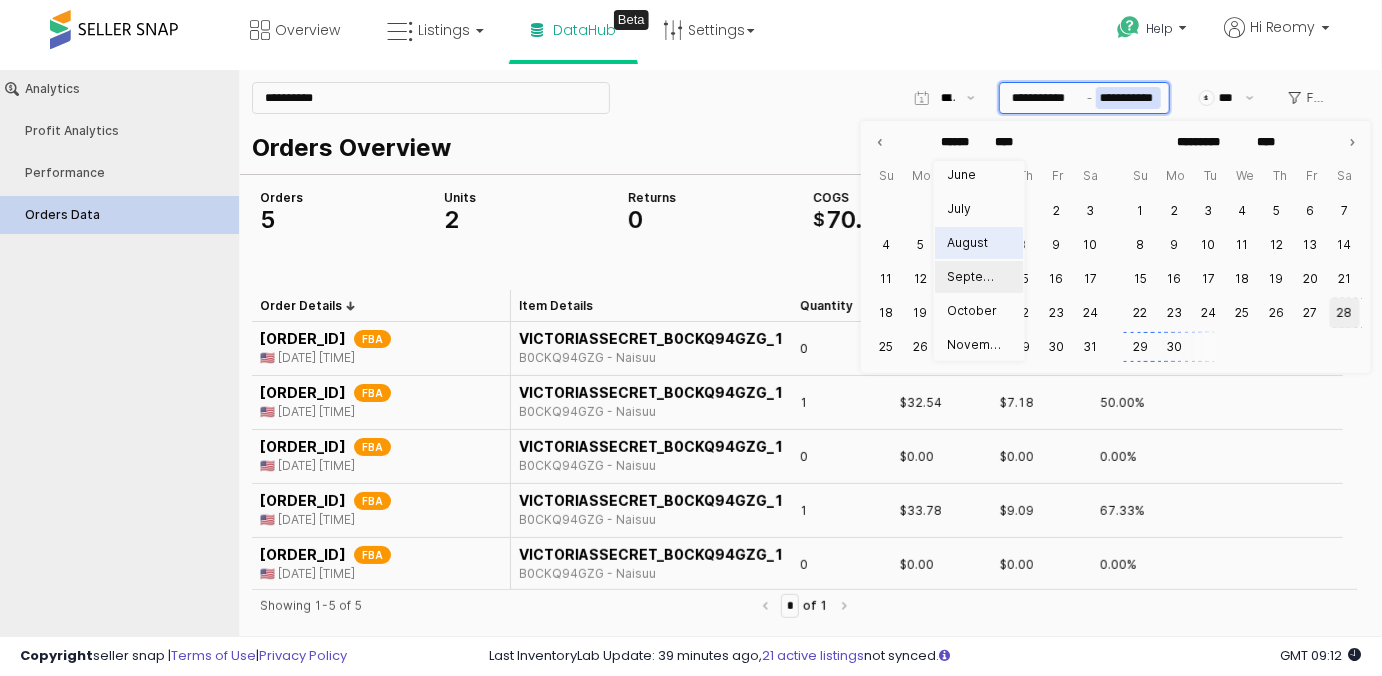 type on "**********" 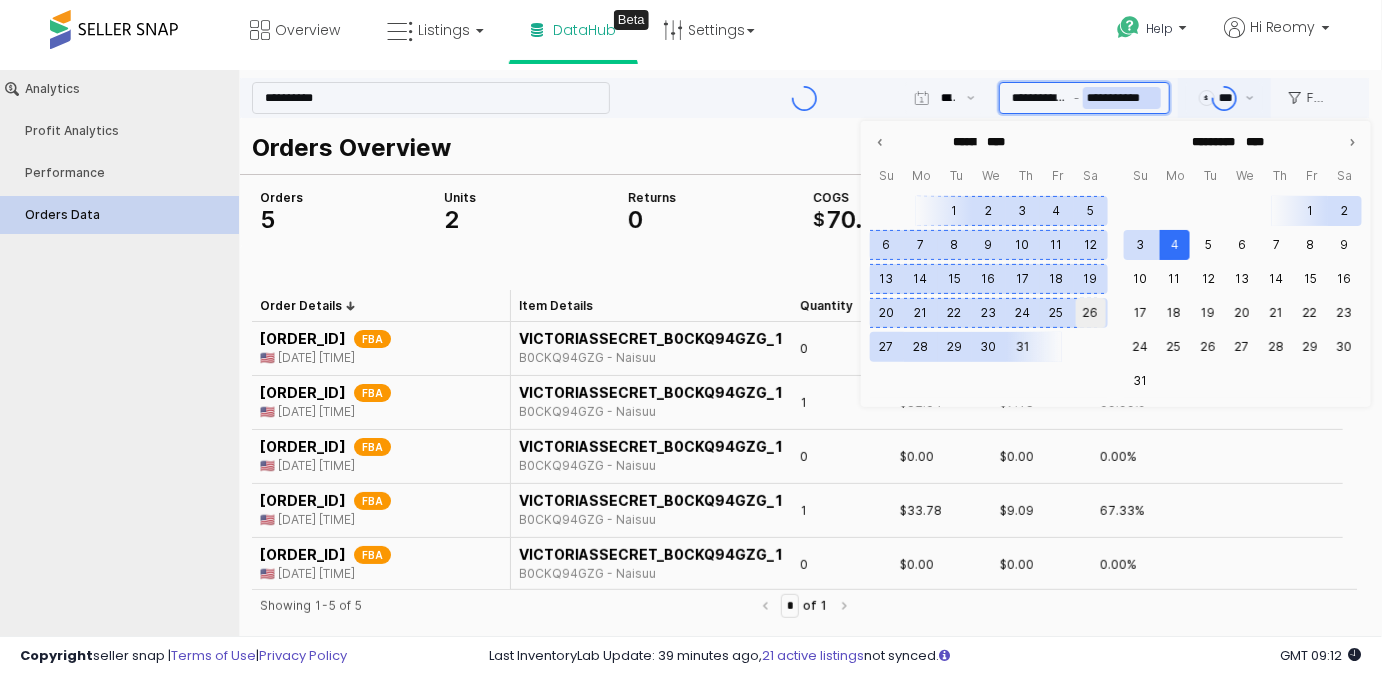 type on "****" 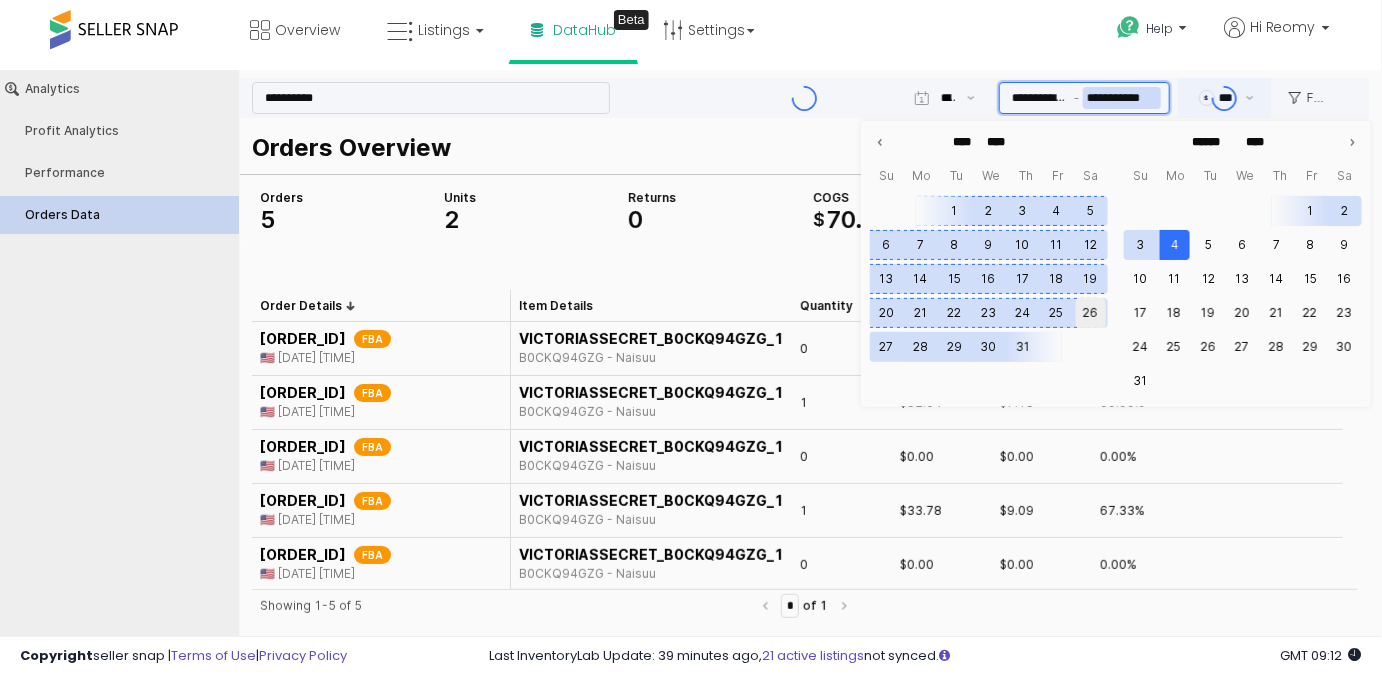 scroll, scrollTop: 0, scrollLeft: 0, axis: both 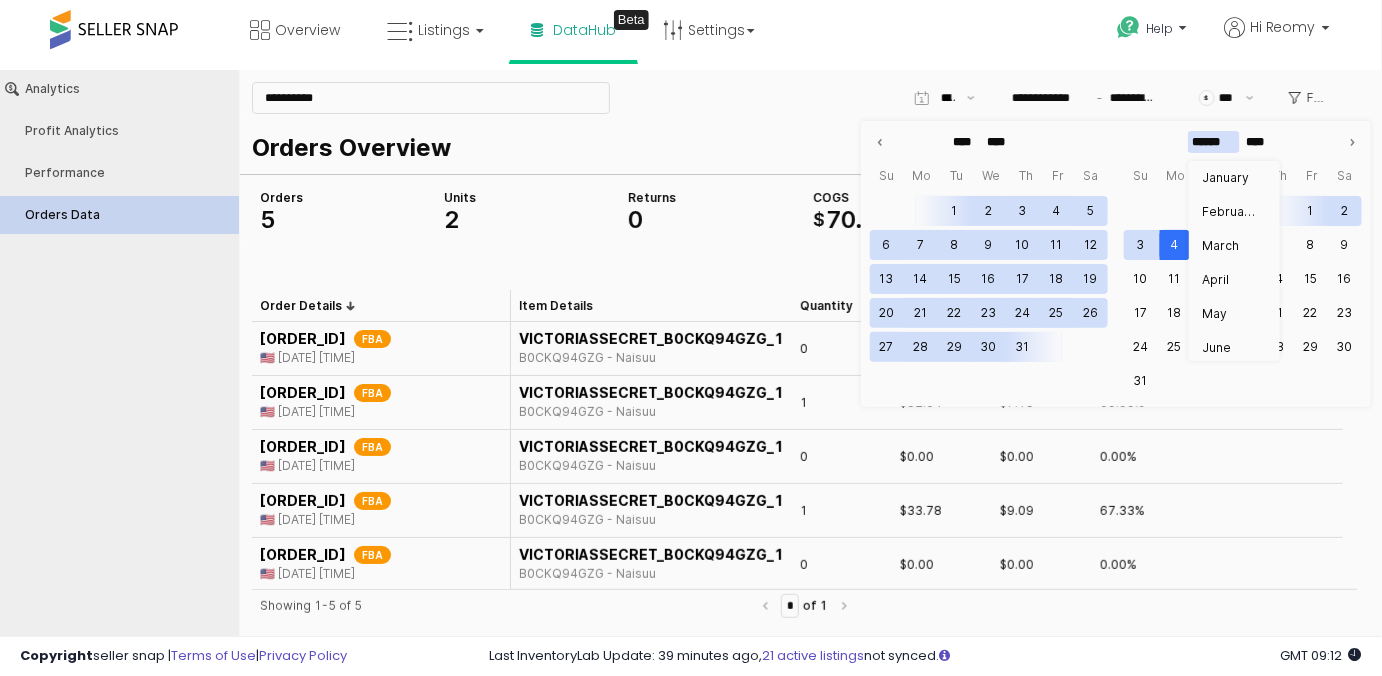 click on "******" at bounding box center (1214, 141) 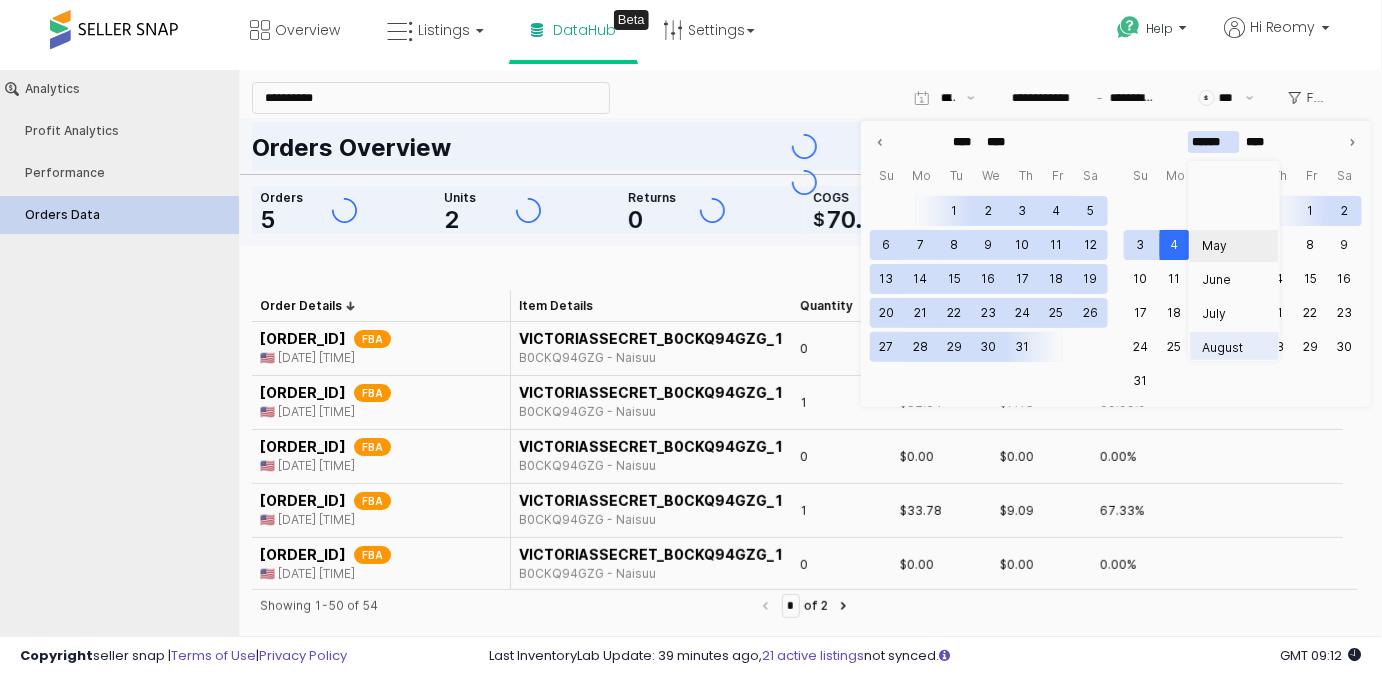 scroll, scrollTop: 207, scrollLeft: 0, axis: vertical 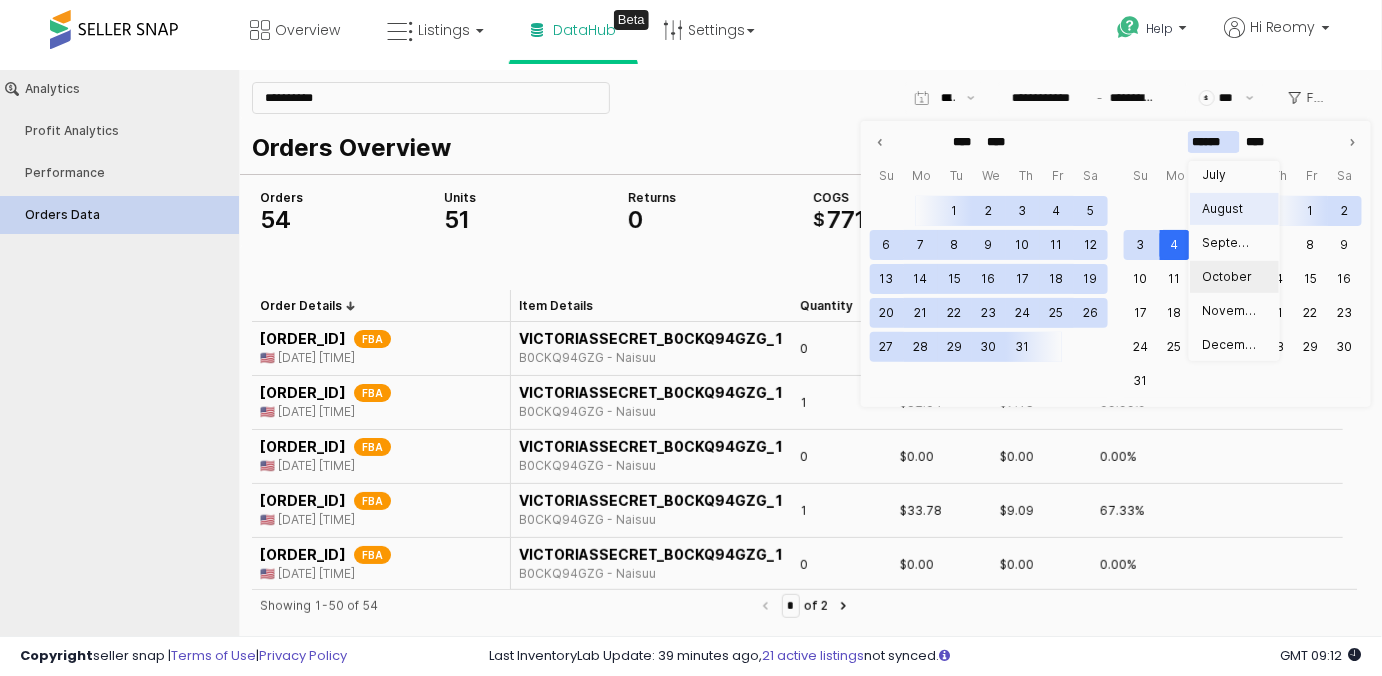 click on "October" at bounding box center (1228, 276) 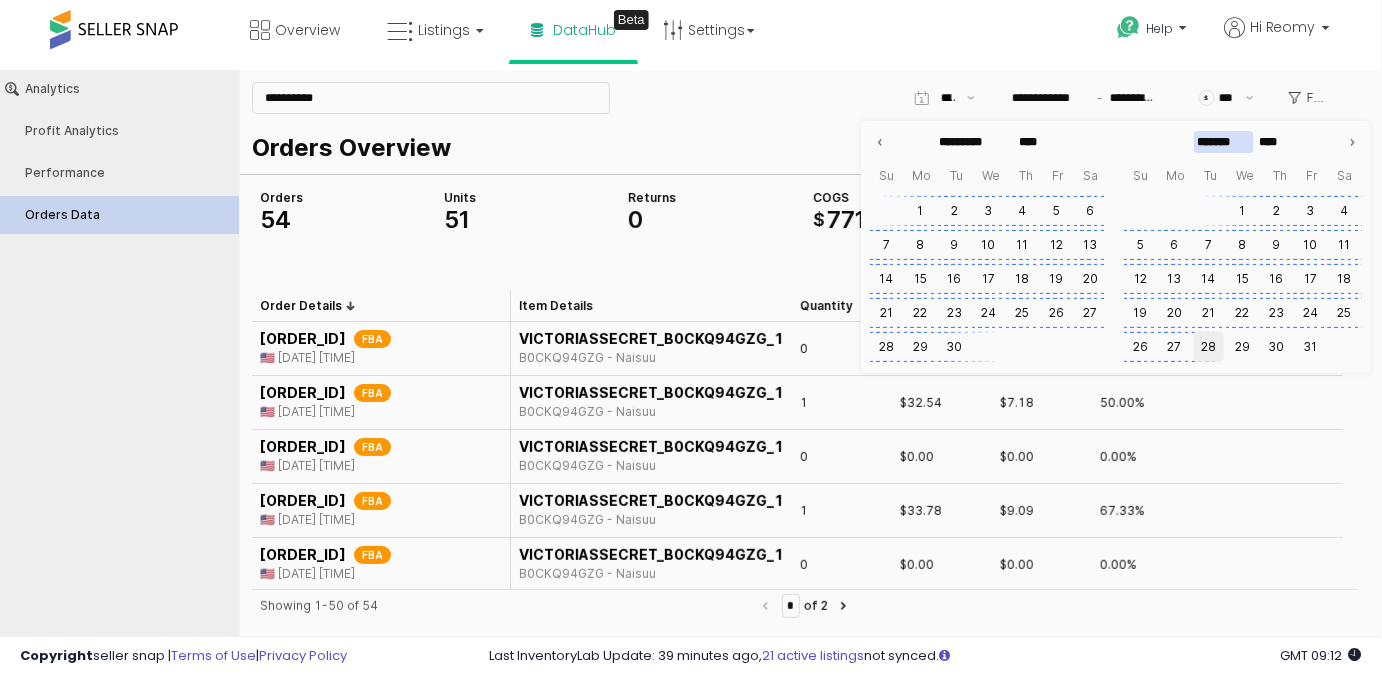 click on "28" at bounding box center [1209, 346] 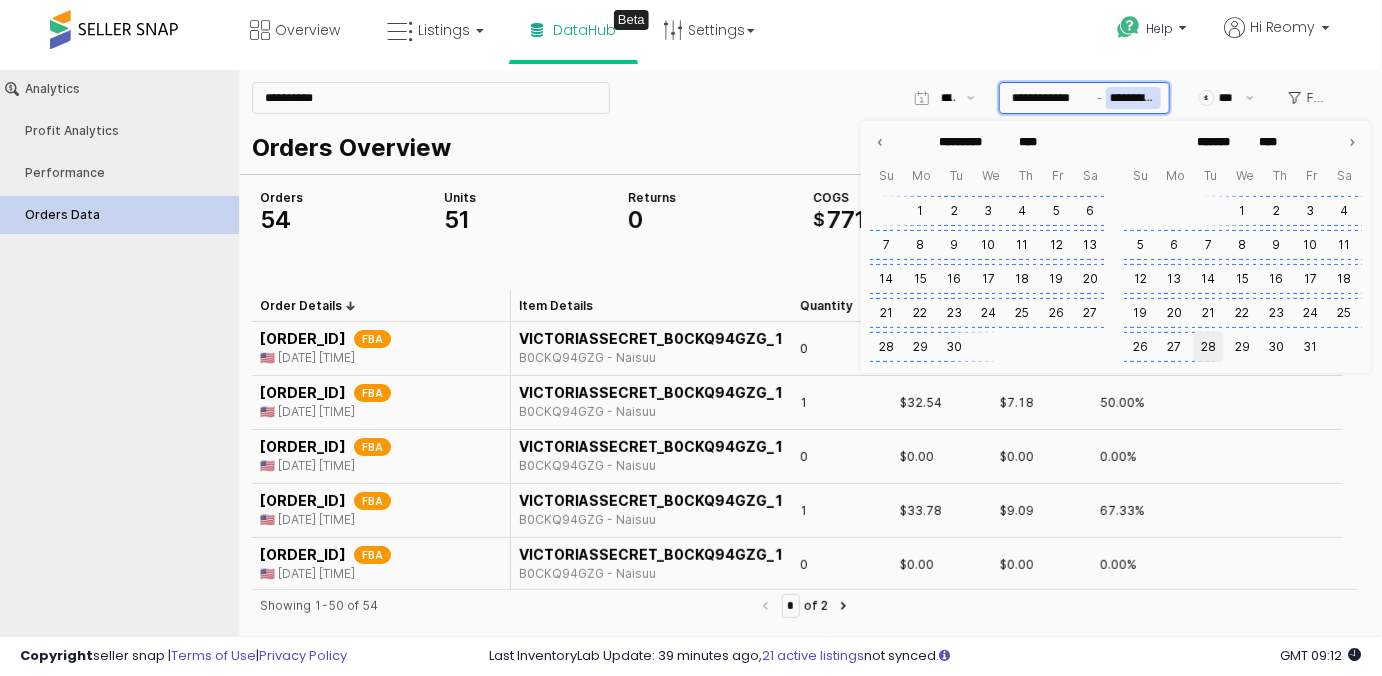 type on "**********" 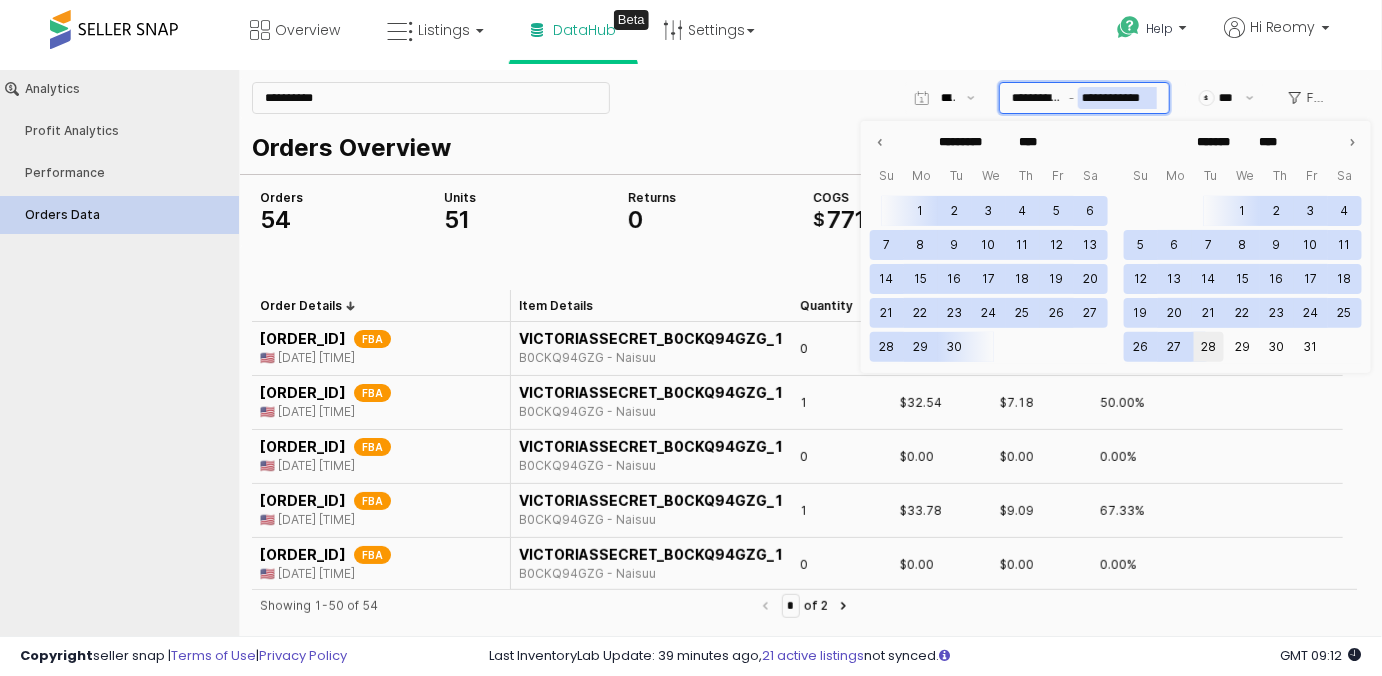 scroll, scrollTop: 0, scrollLeft: 0, axis: both 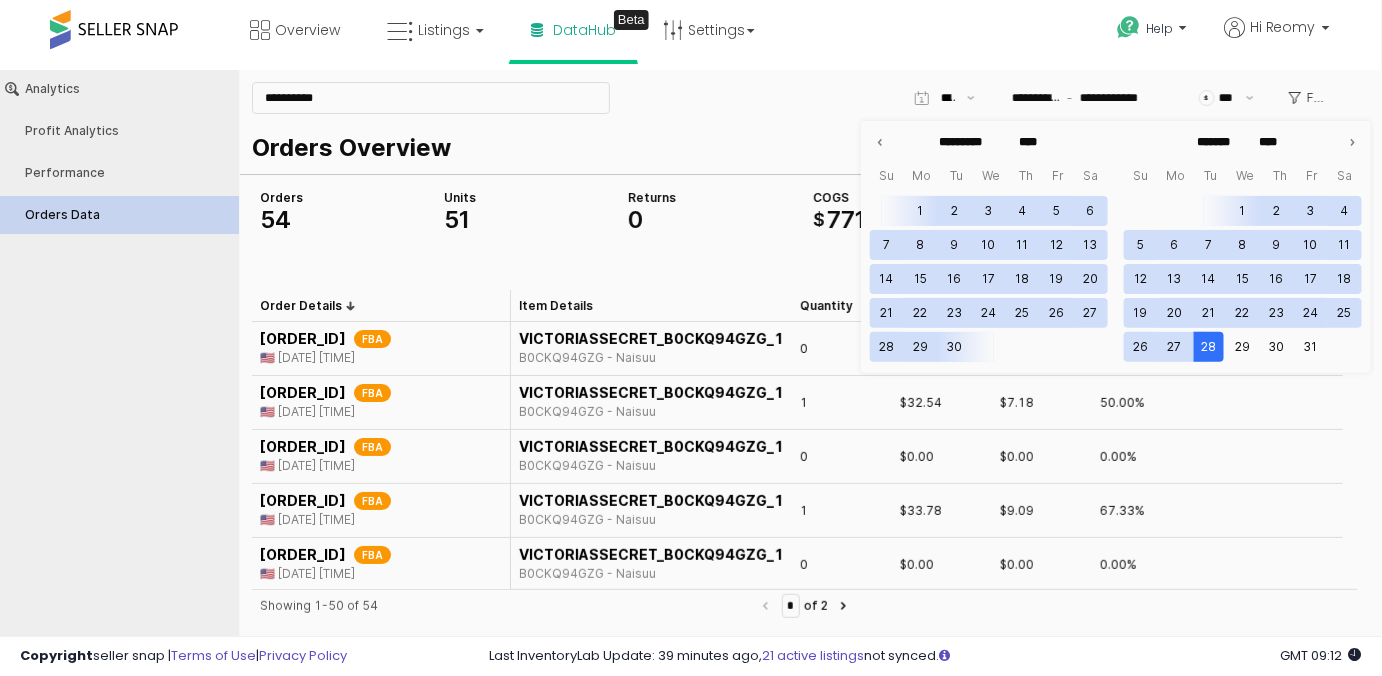 click on "Orders Overview" at bounding box center [800, 147] 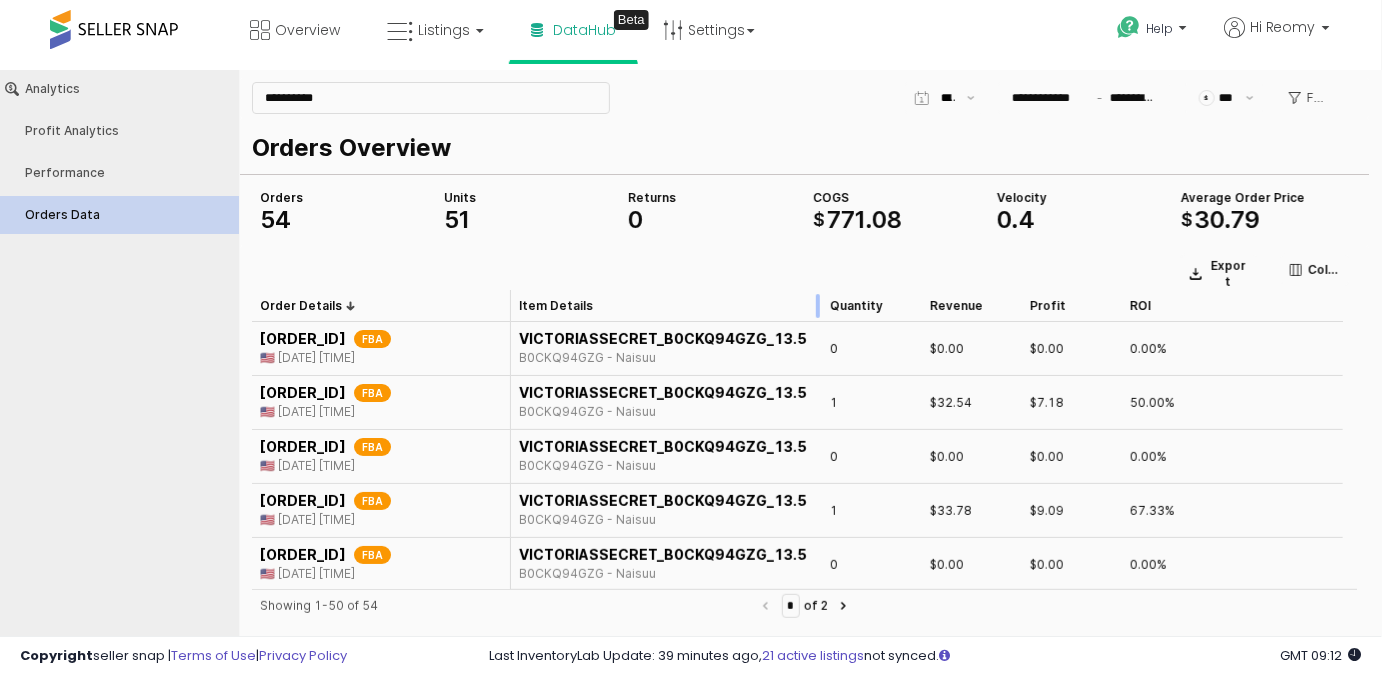 drag, startPoint x: 797, startPoint y: 303, endPoint x: 826, endPoint y: 302, distance: 29.017237 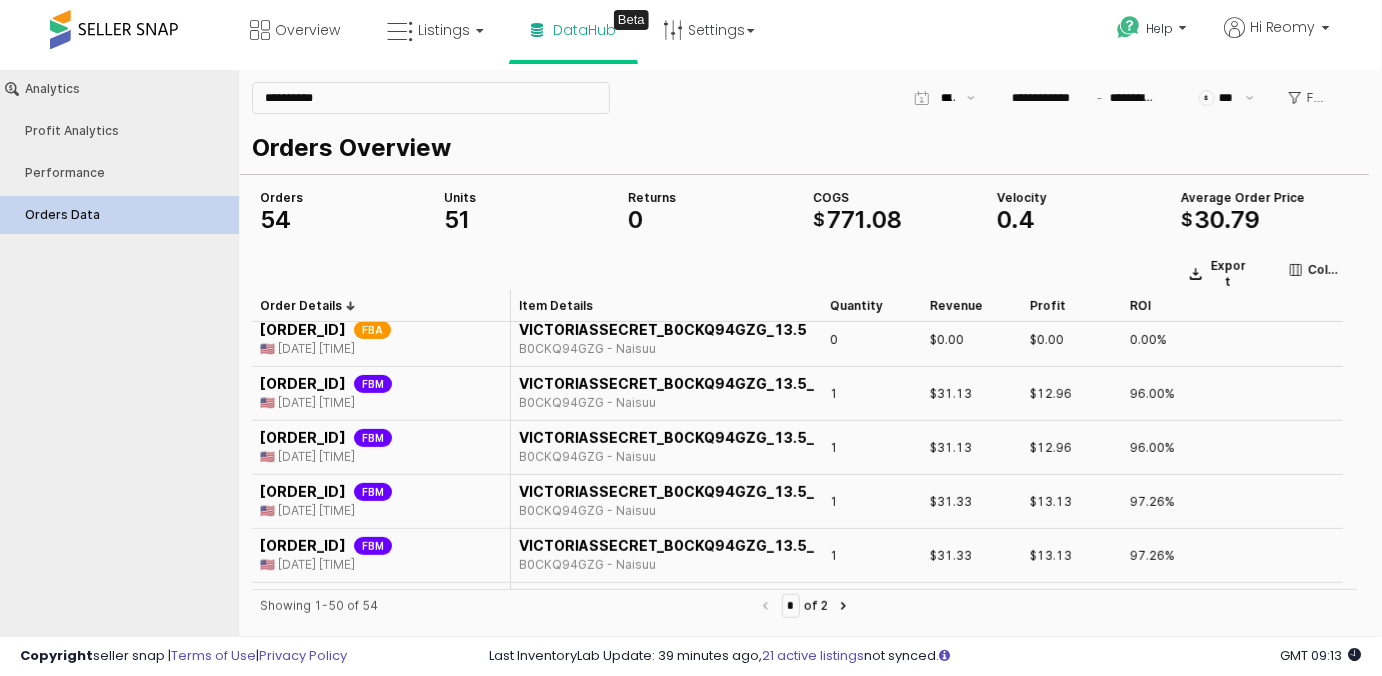 scroll, scrollTop: 273, scrollLeft: 0, axis: vertical 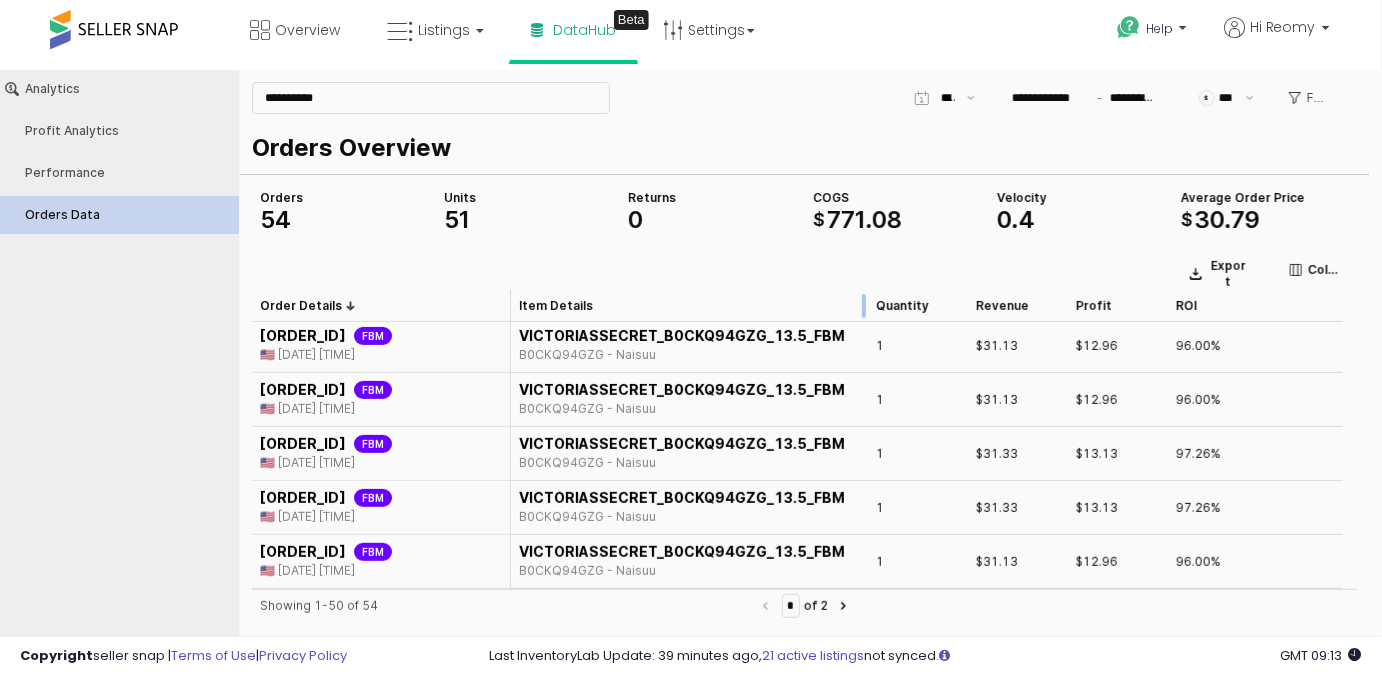 drag, startPoint x: 815, startPoint y: 307, endPoint x: 861, endPoint y: 305, distance: 46.043457 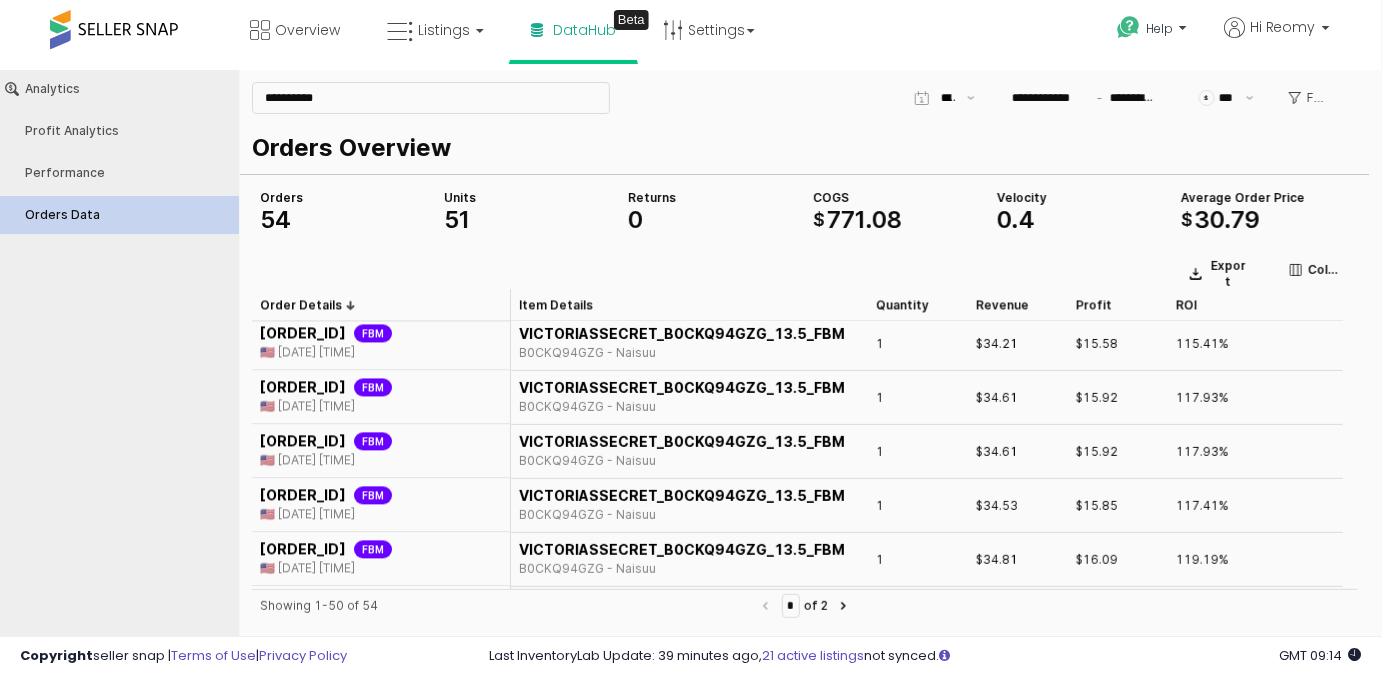 scroll, scrollTop: 1090, scrollLeft: 0, axis: vertical 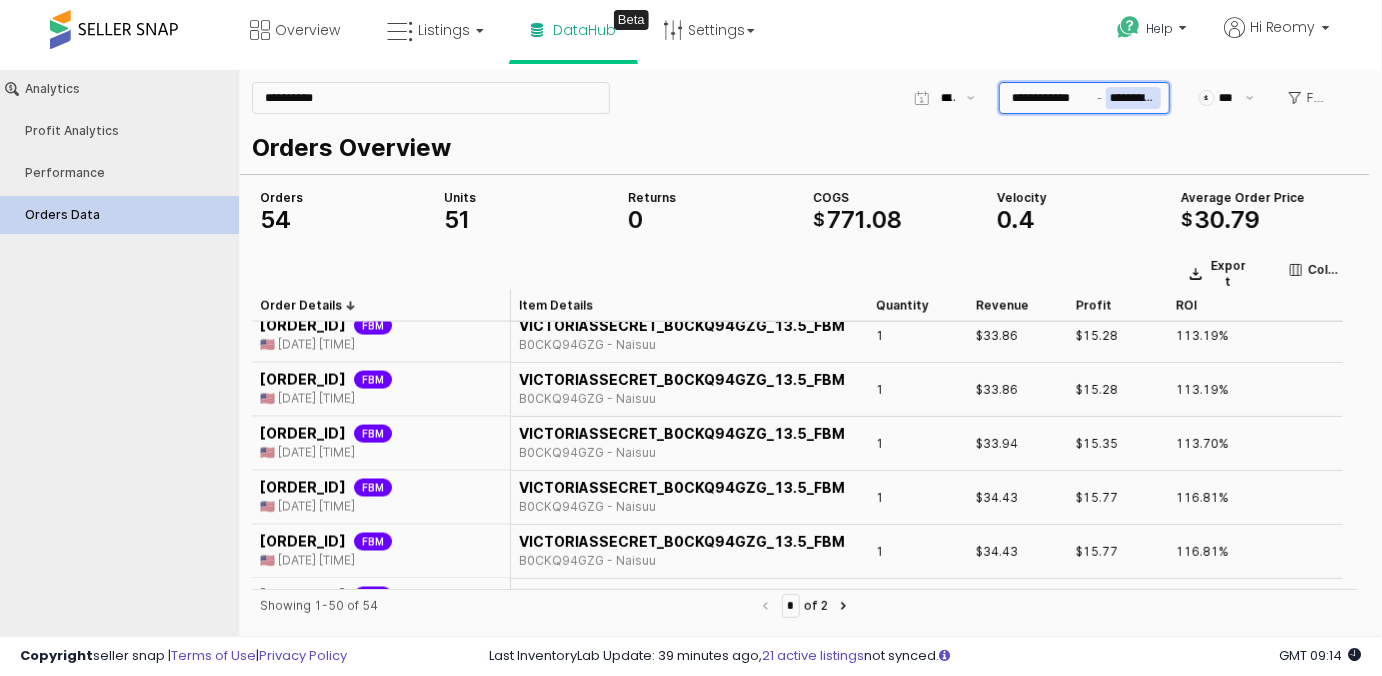 click on "**********" at bounding box center (1133, 97) 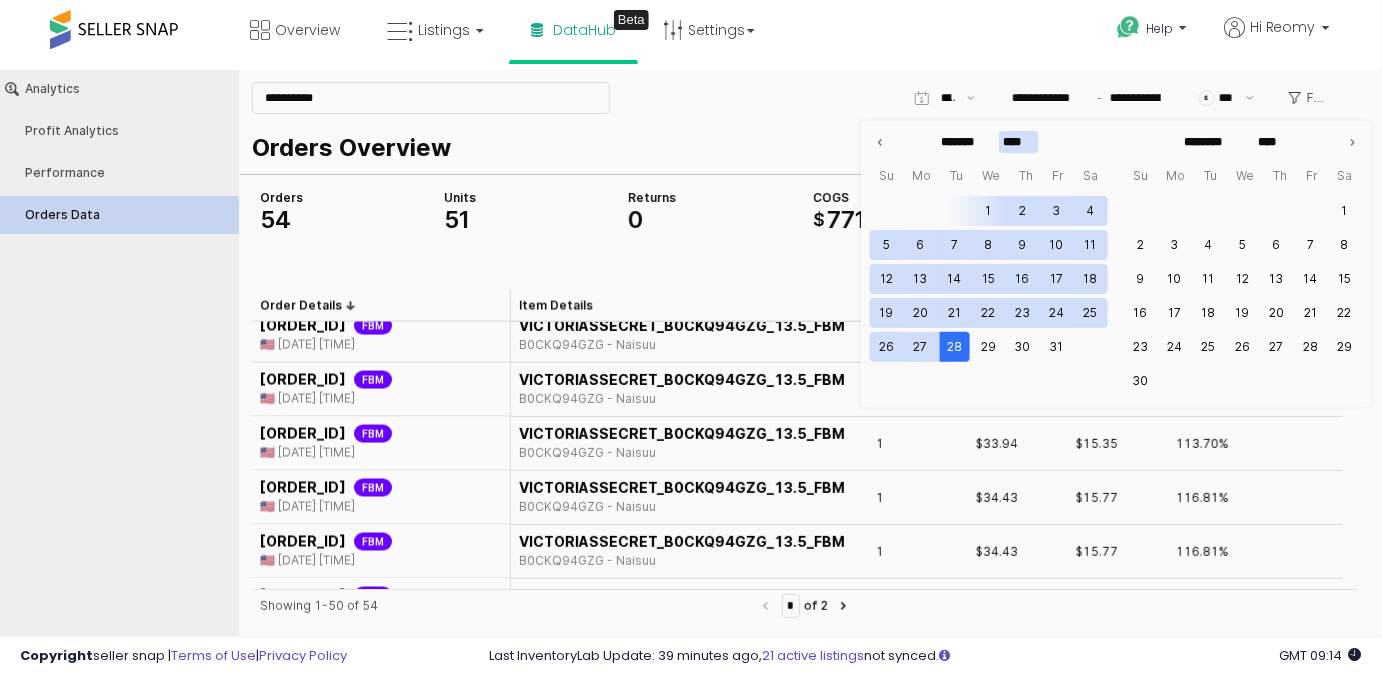 click on "****" at bounding box center (1019, 141) 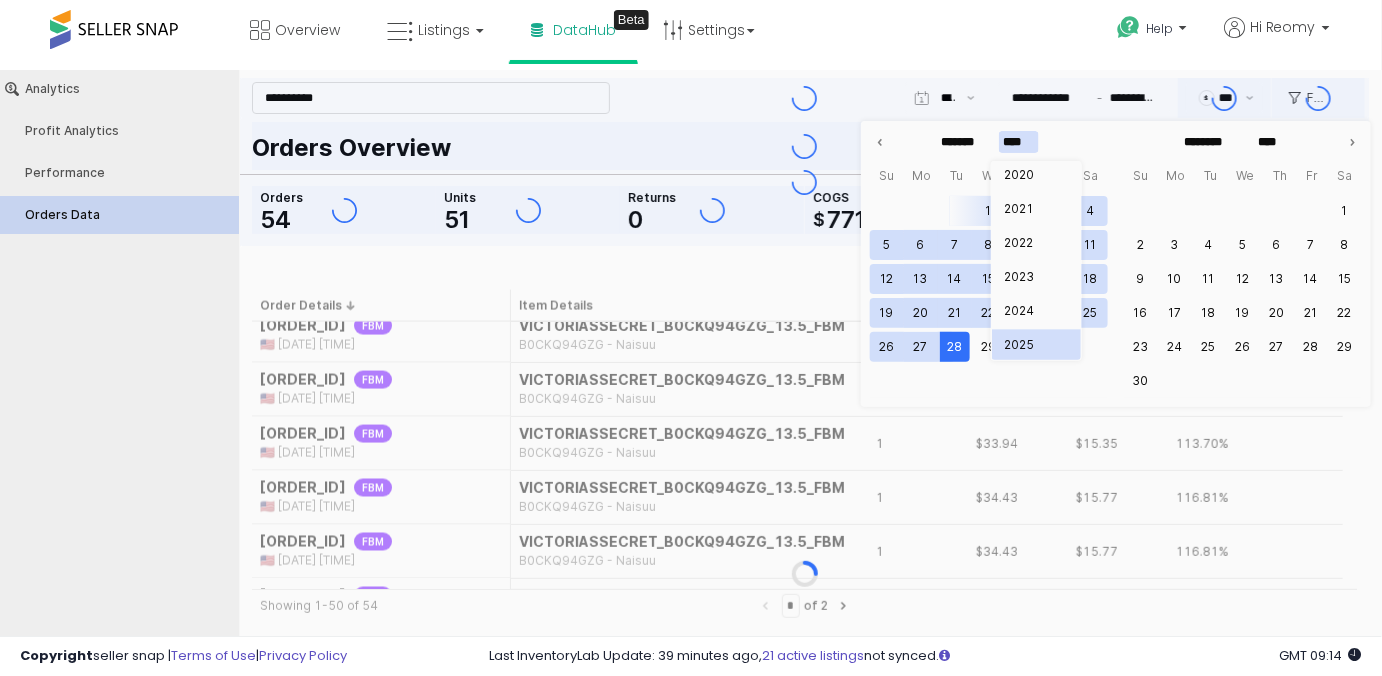 scroll, scrollTop: 1530, scrollLeft: 0, axis: vertical 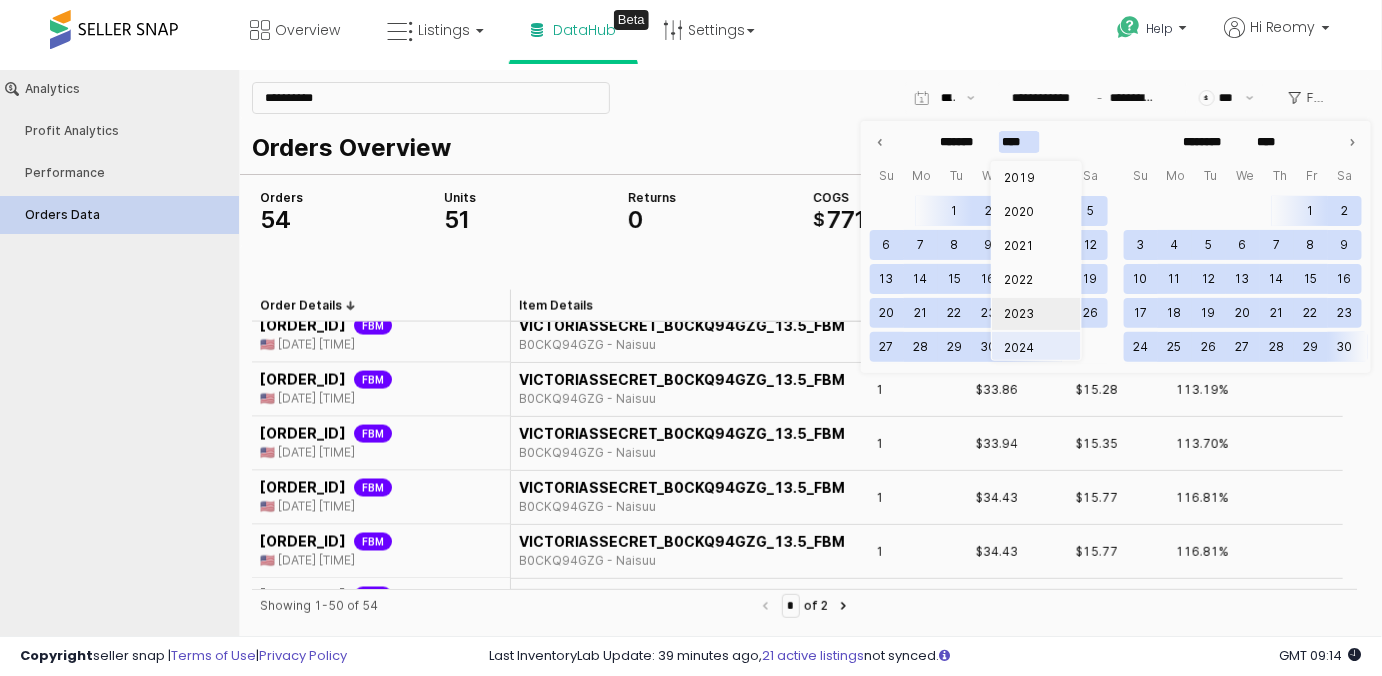 type on "****" 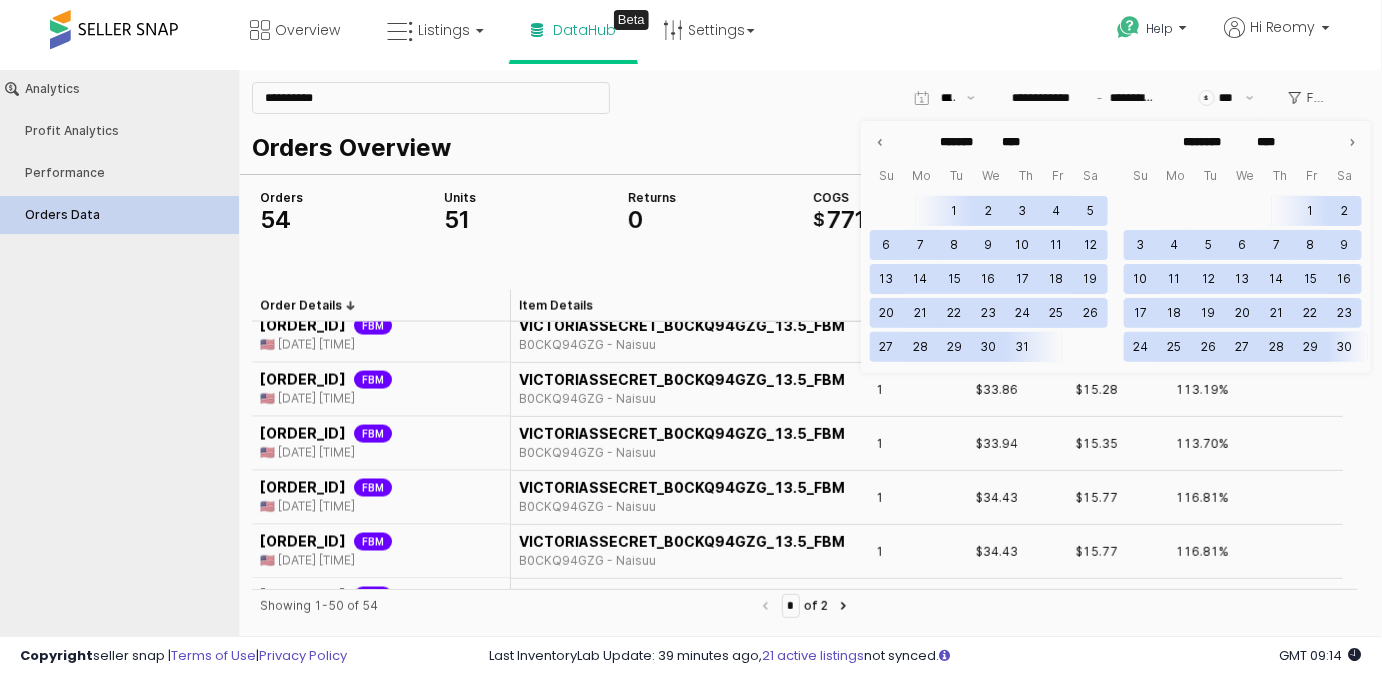 click on "**********" at bounding box center [804, 97] 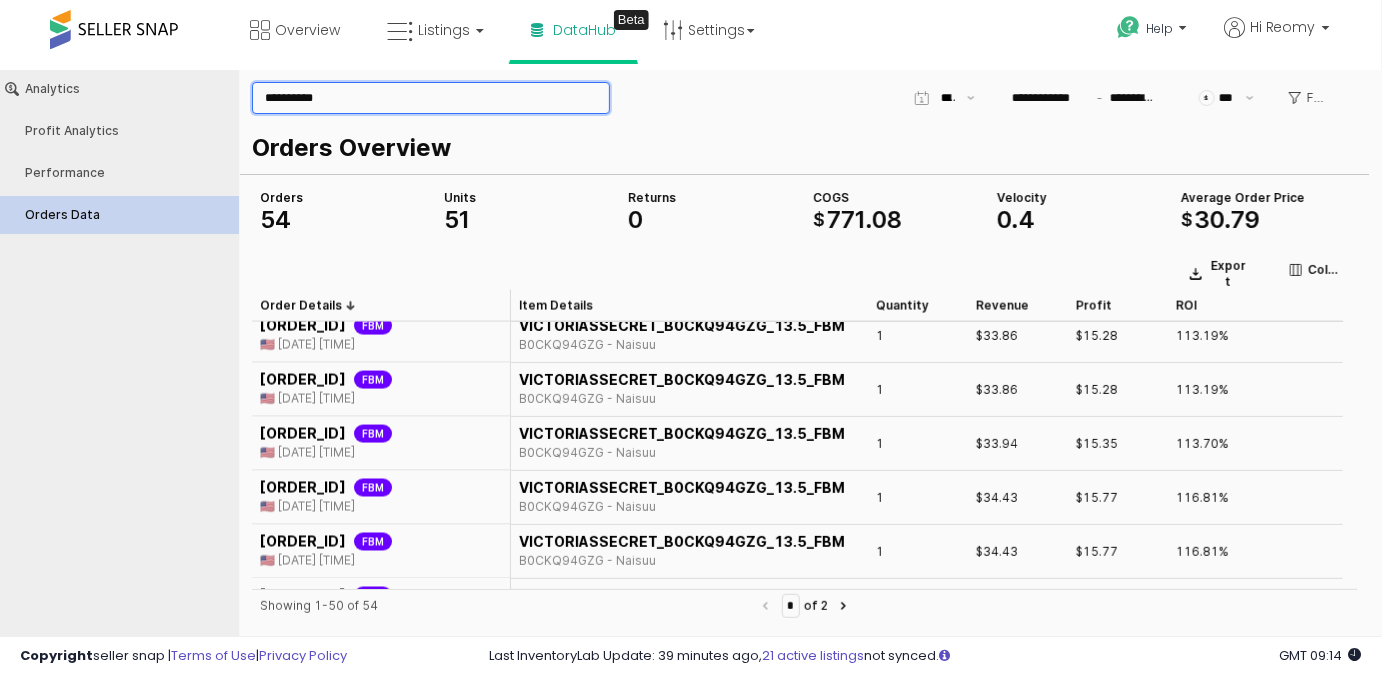 click on "**********" at bounding box center (431, 97) 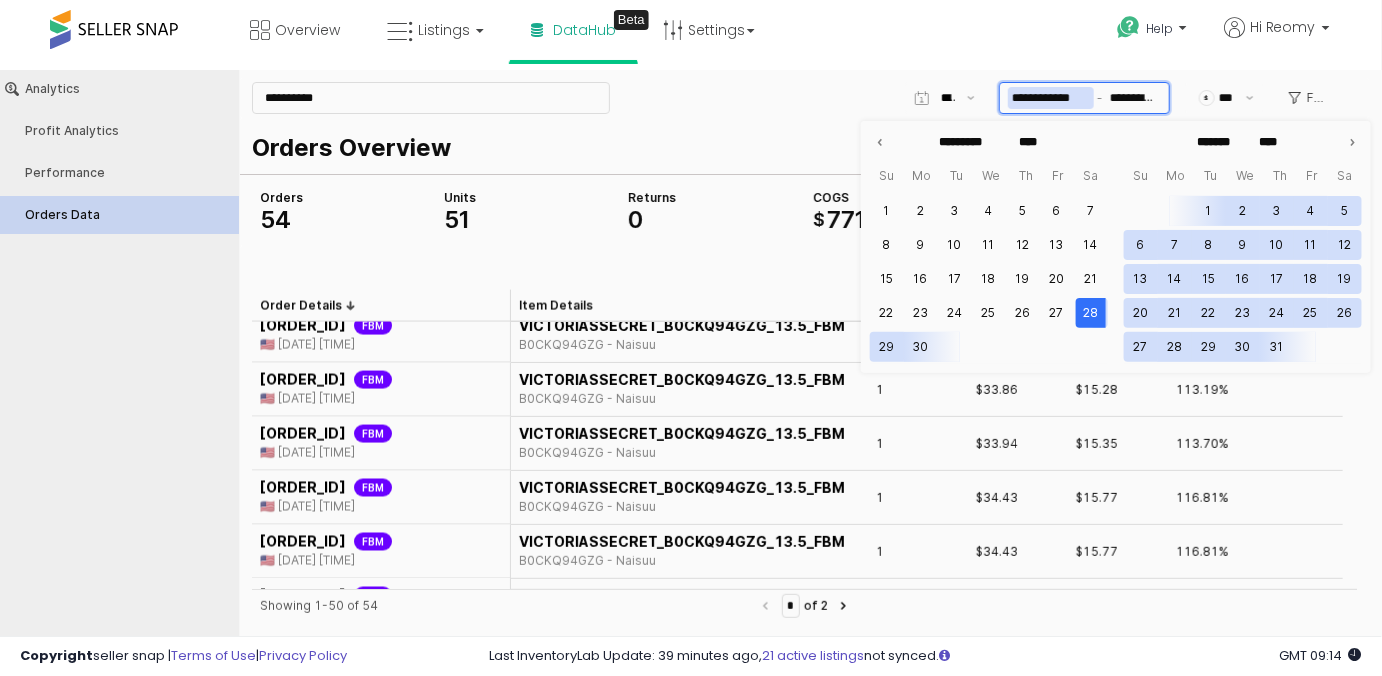 click on "**********" at bounding box center [1051, 97] 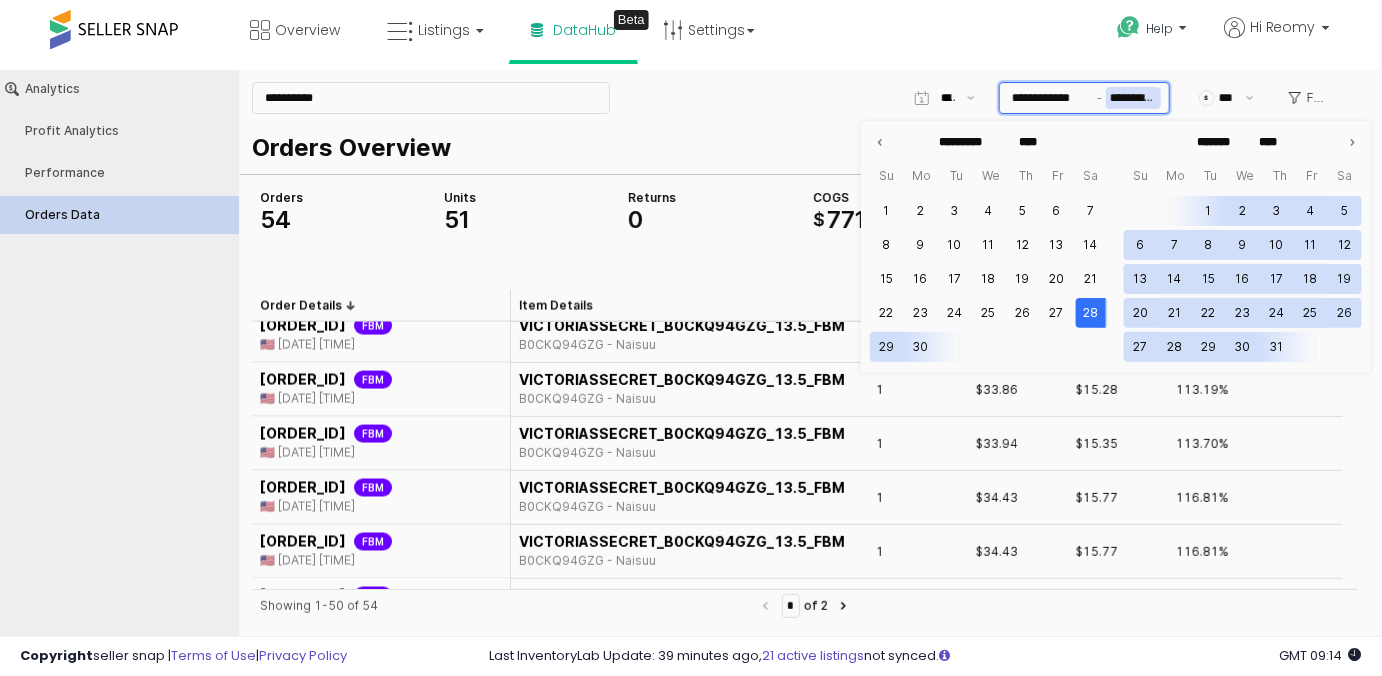 type on "****" 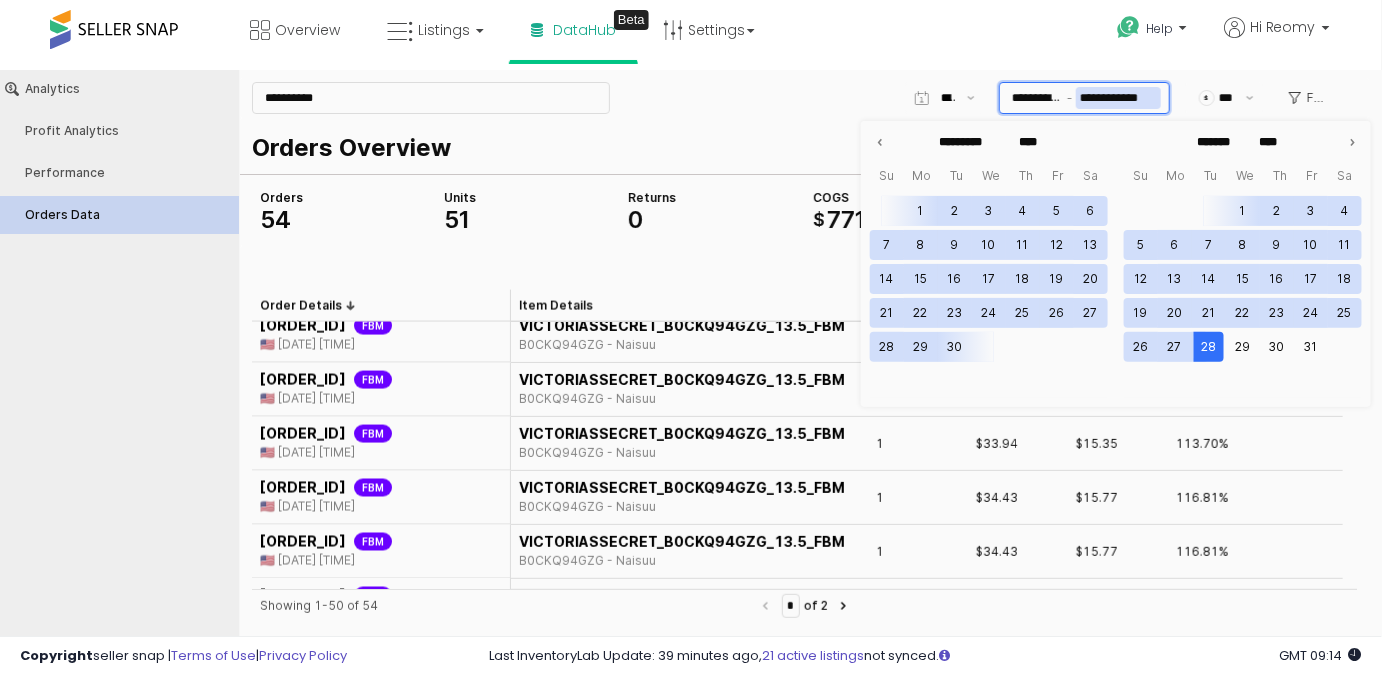 click on "**********" at bounding box center (1118, 97) 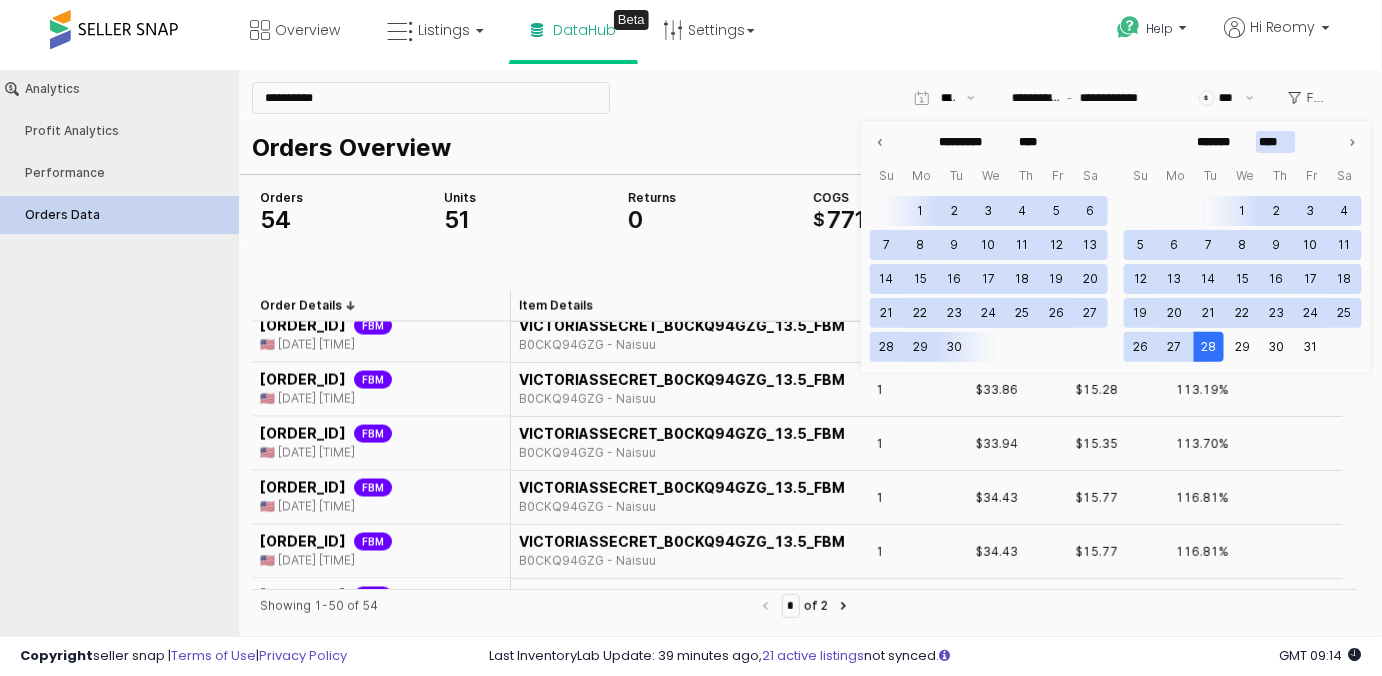 click on "****" at bounding box center [1276, 141] 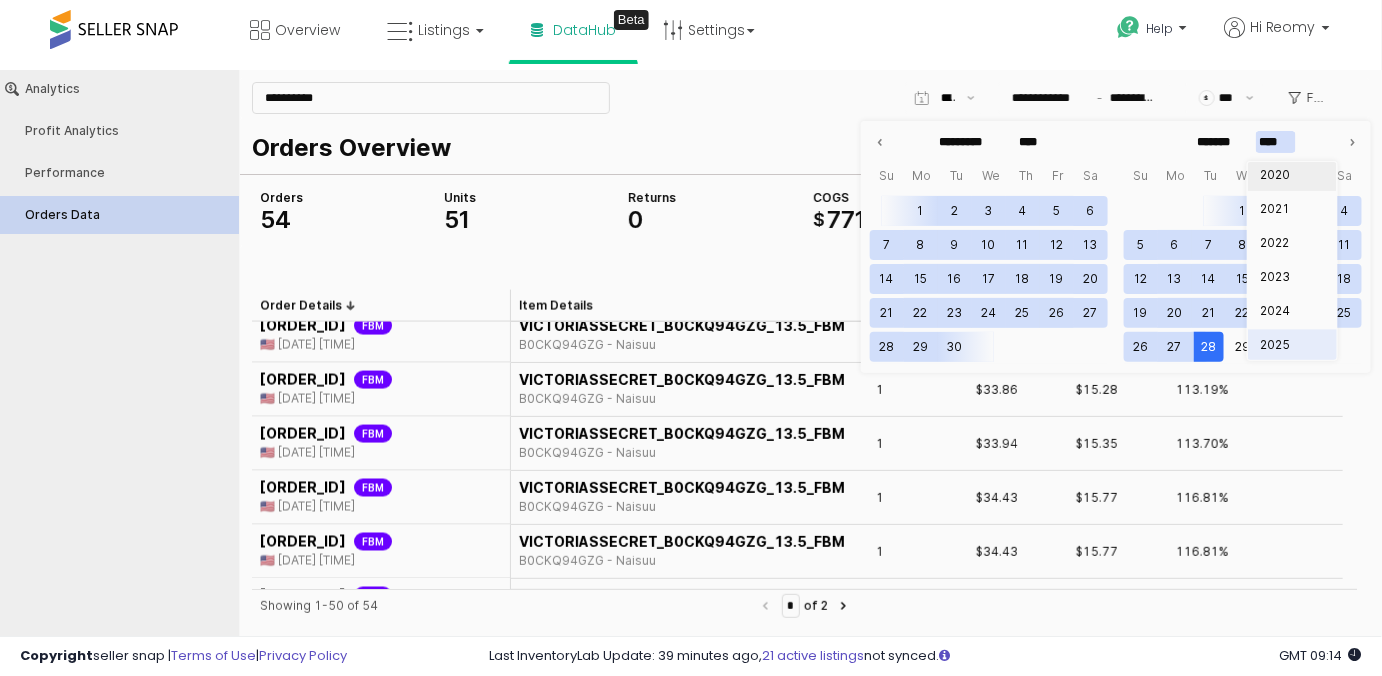 scroll, scrollTop: 1530, scrollLeft: 0, axis: vertical 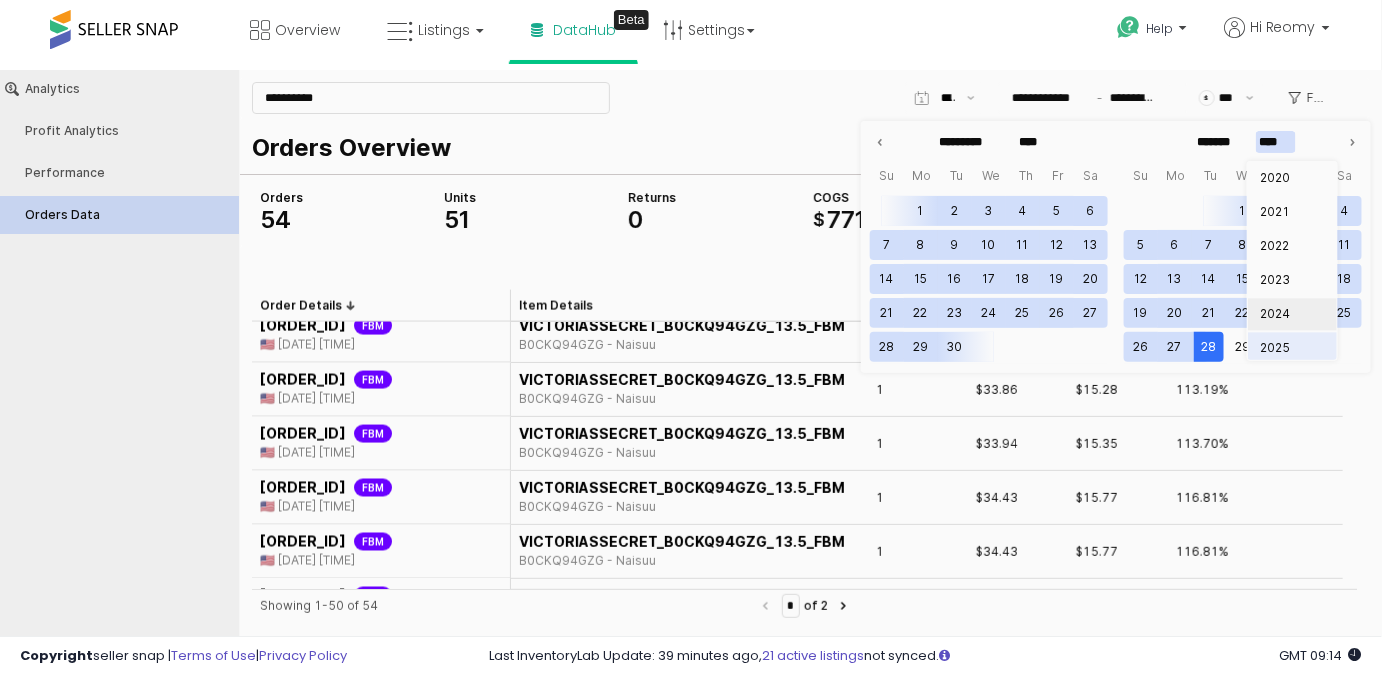 type on "*******" 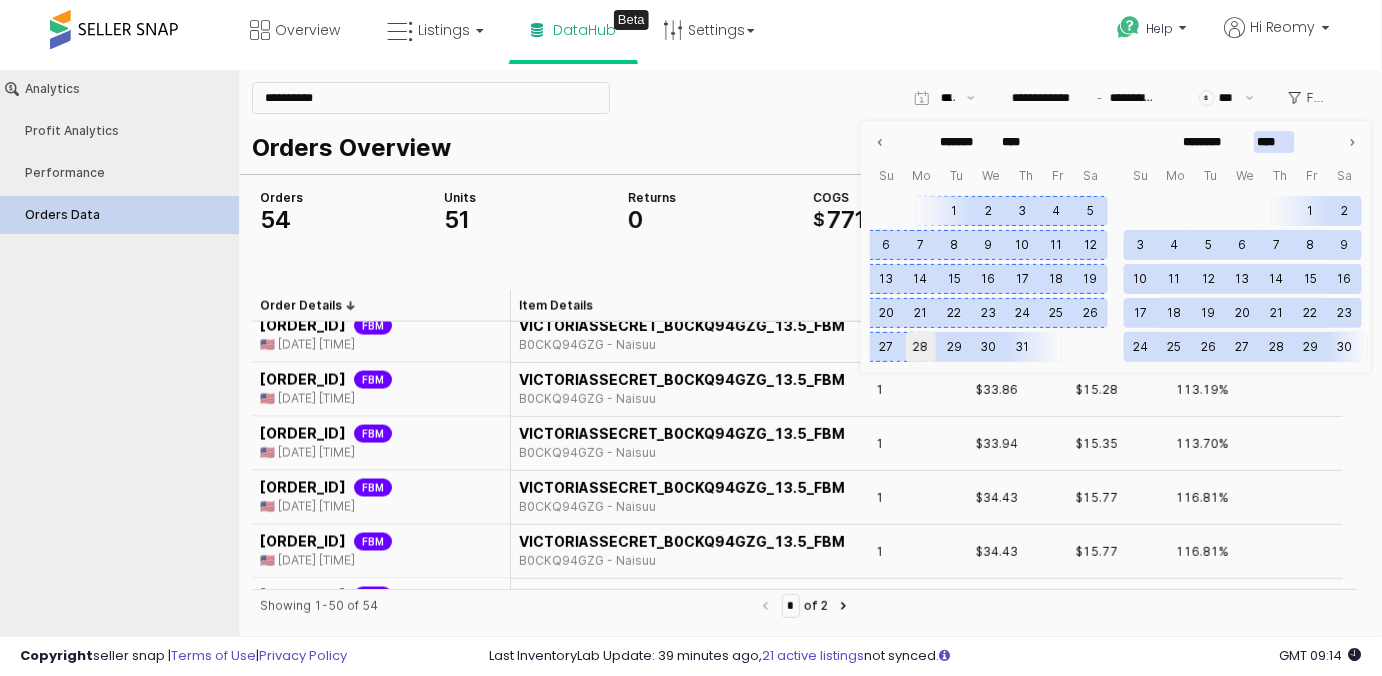 click on "28" at bounding box center (921, 346) 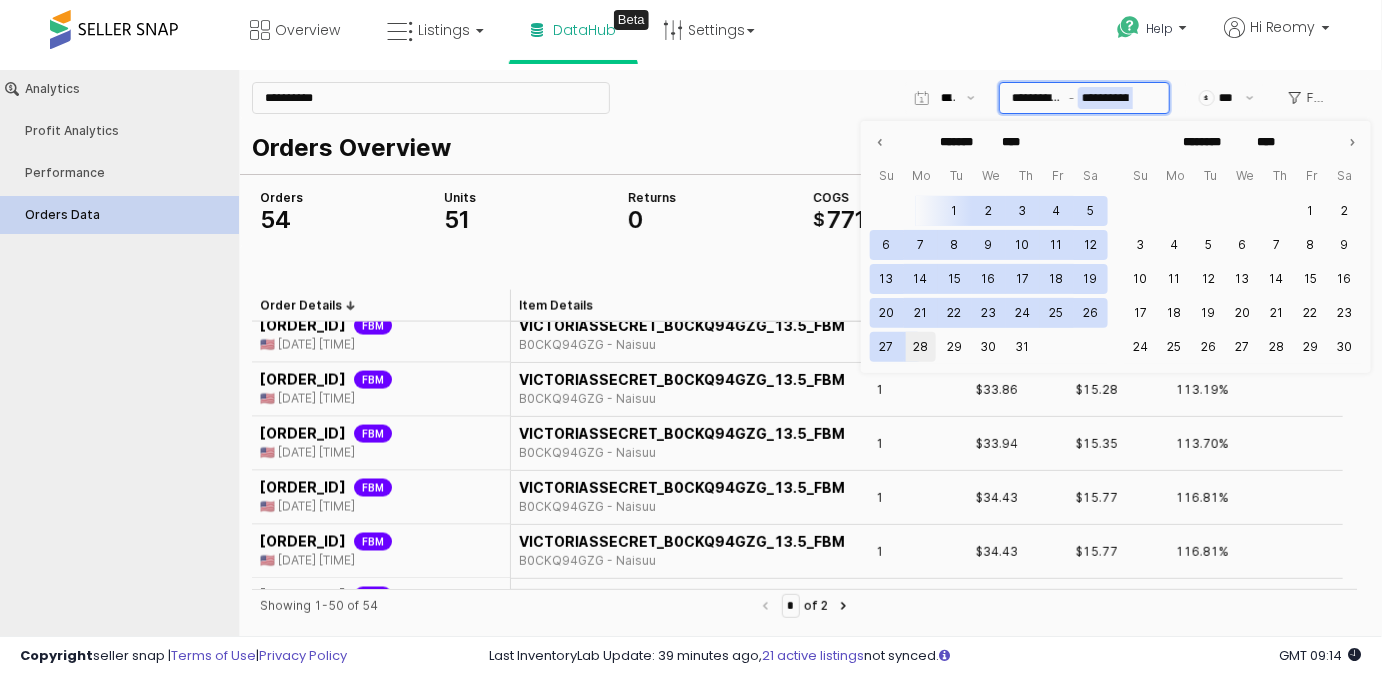 type on "**********" 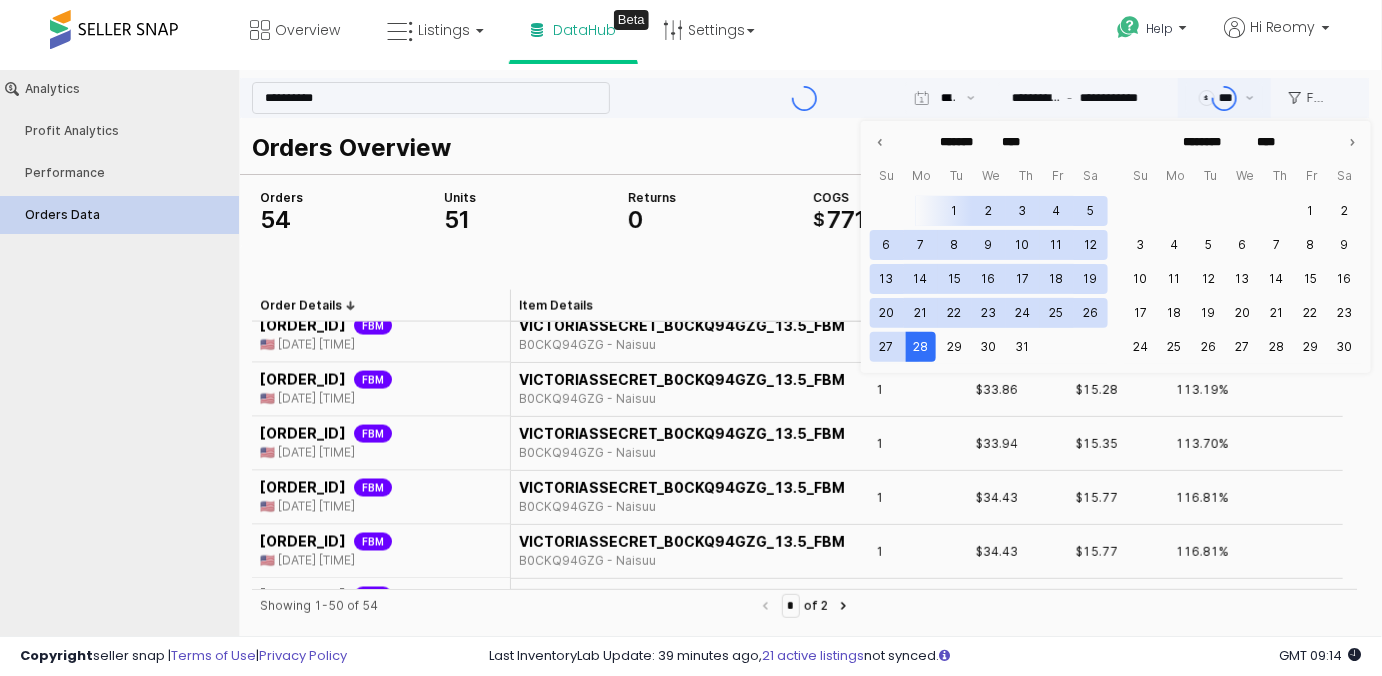 click on "Orders Overview Orders 54 COGS $ 771 . 08 Average Order Price $ 30 . 79 Velocity 0 . 4 Units 51 Returns 0" at bounding box center (804, 181) 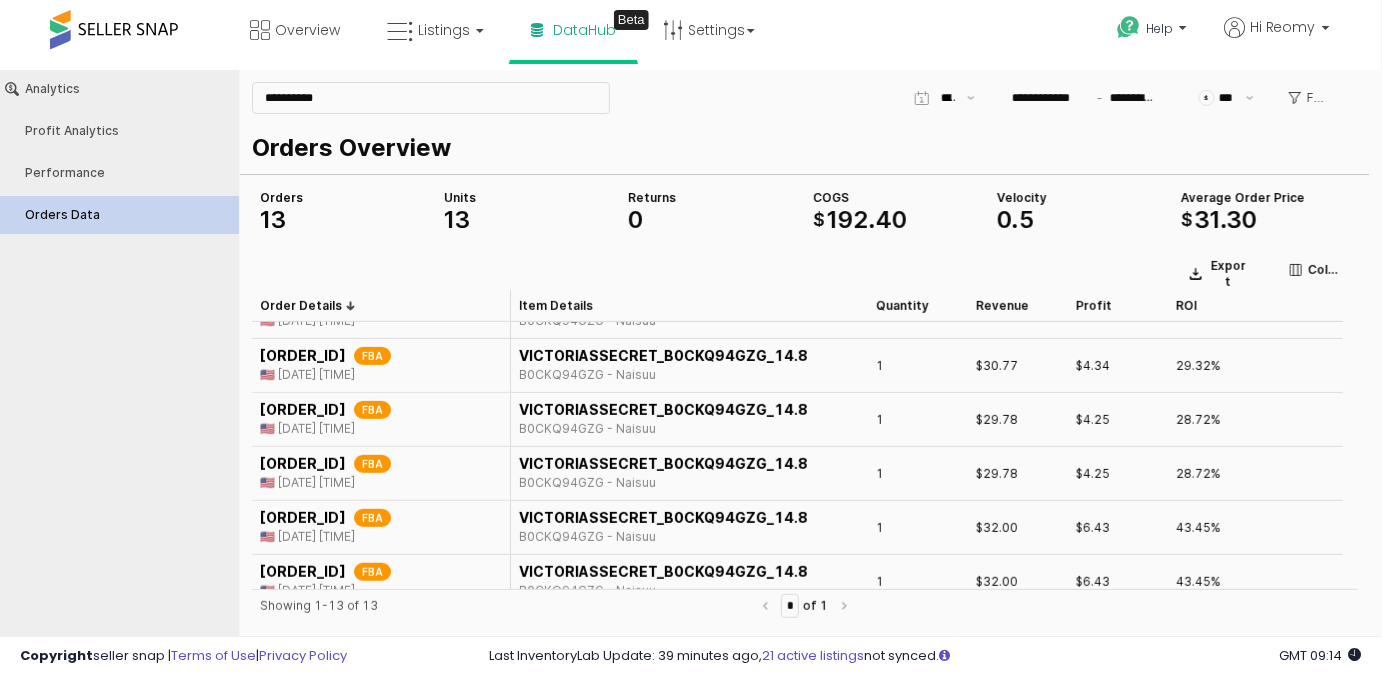 scroll, scrollTop: 363, scrollLeft: 0, axis: vertical 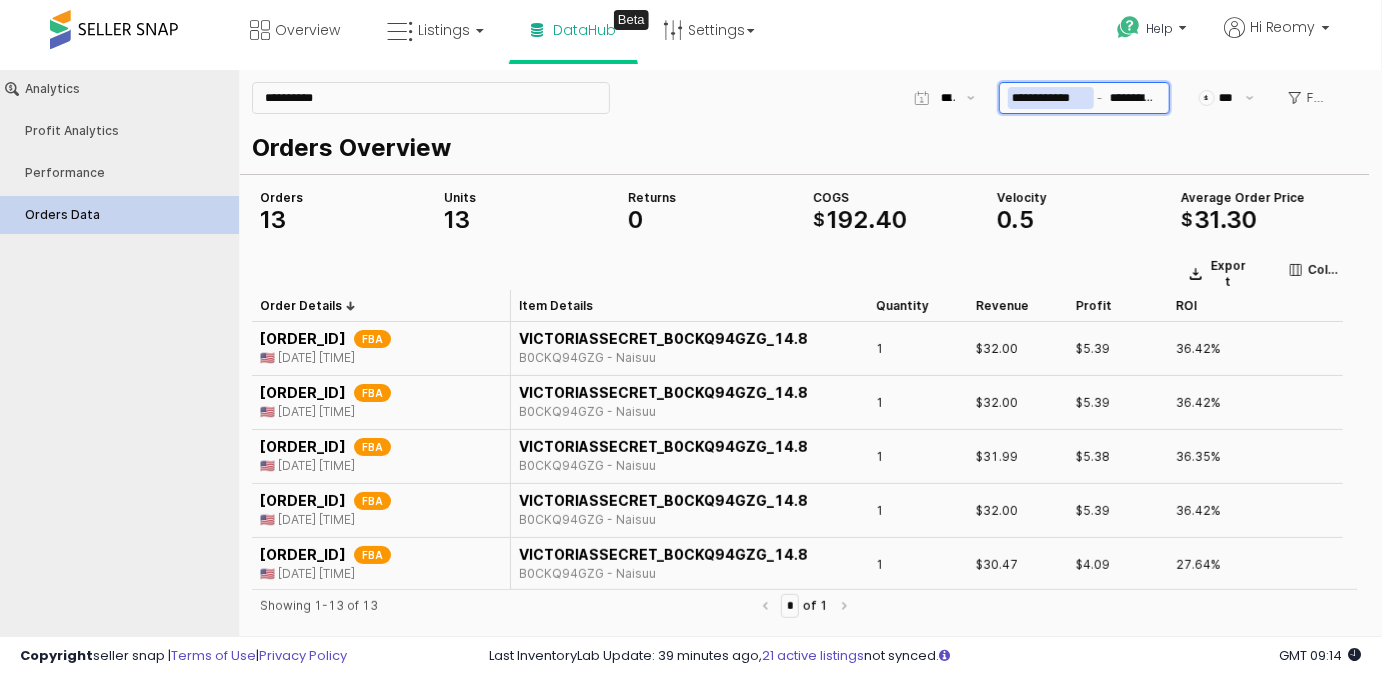 click on "**********" at bounding box center (1051, 97) 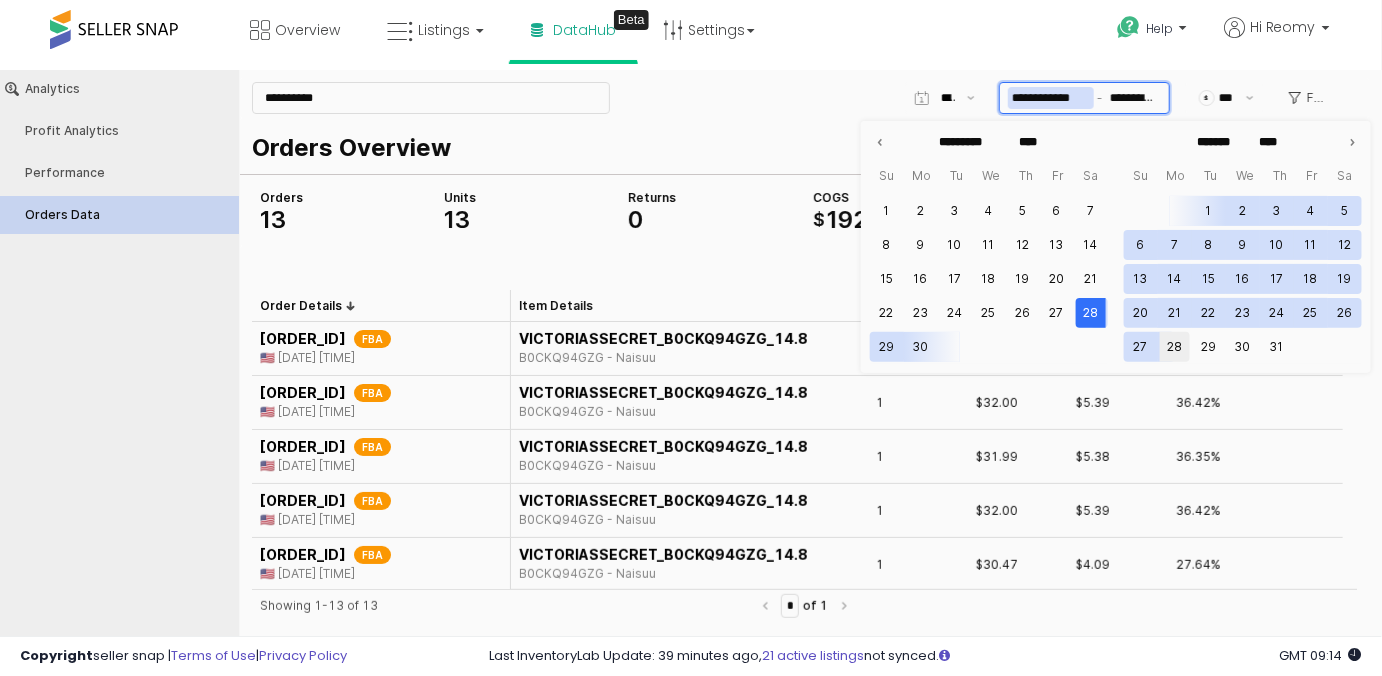 click on "28" at bounding box center [1175, 346] 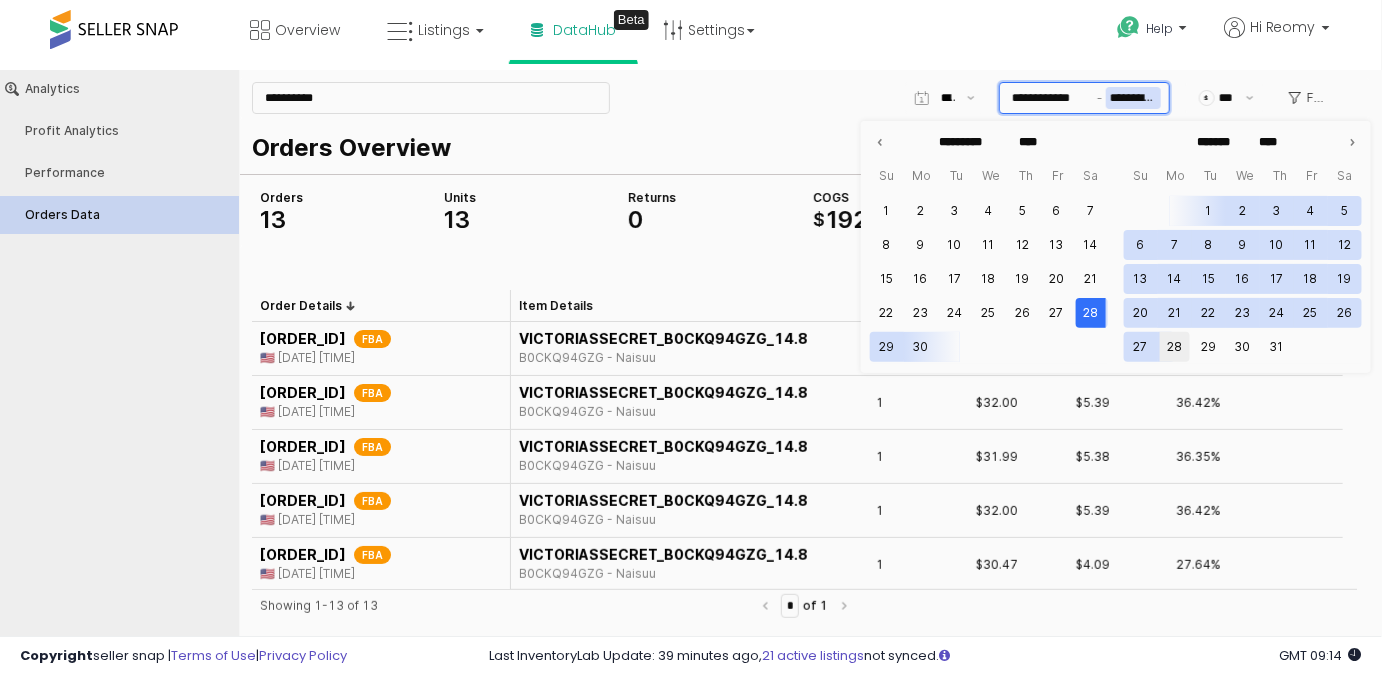 type on "**********" 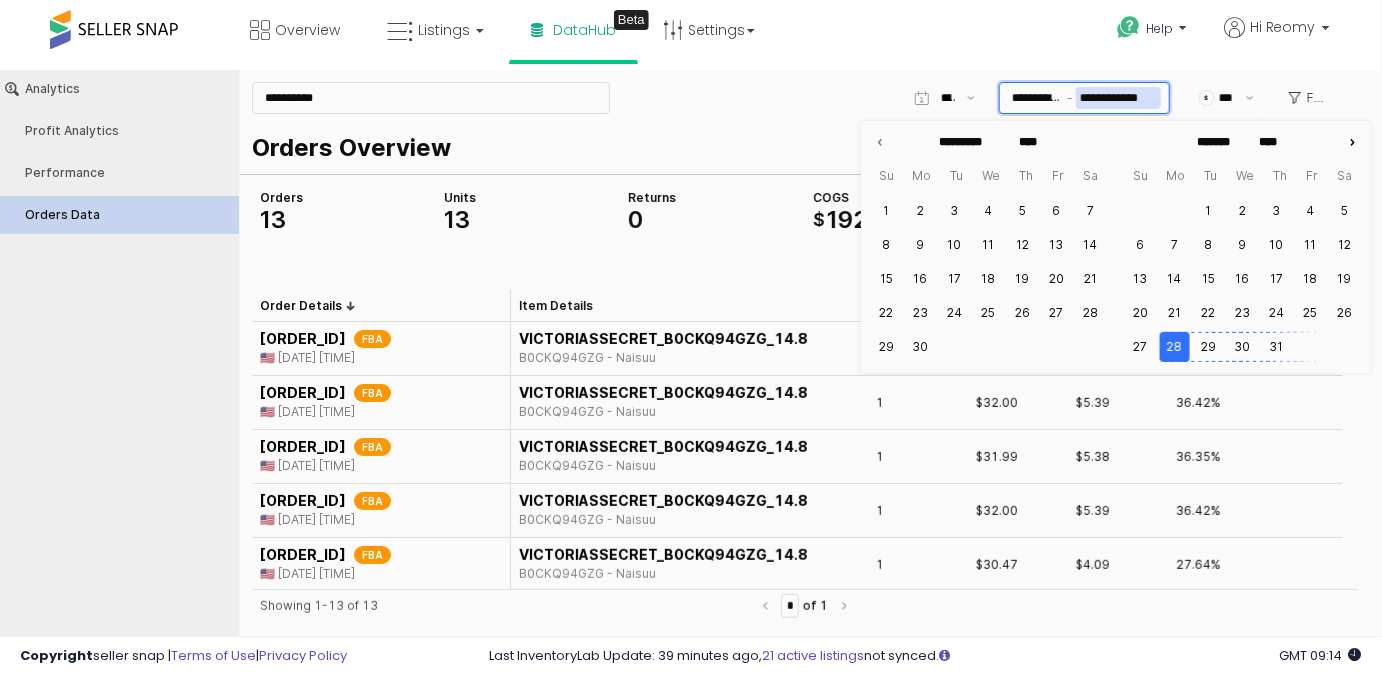 click 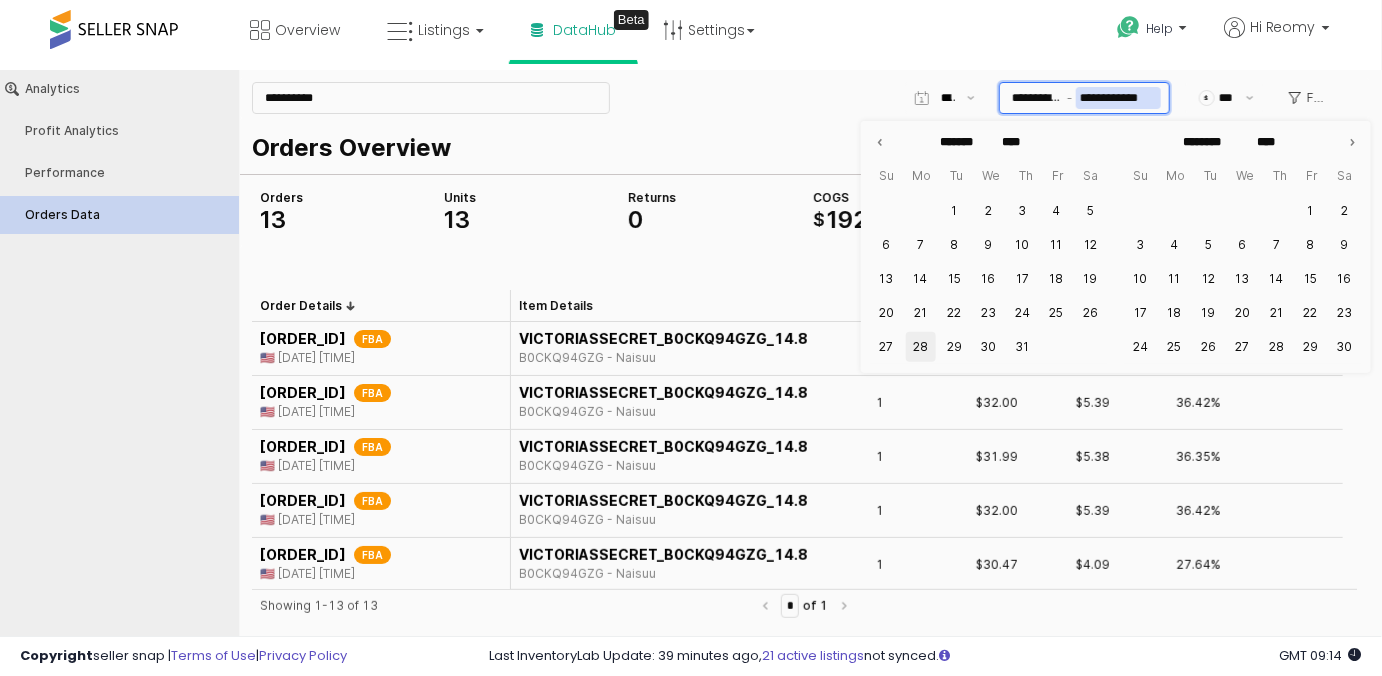 click on "28" at bounding box center (921, 346) 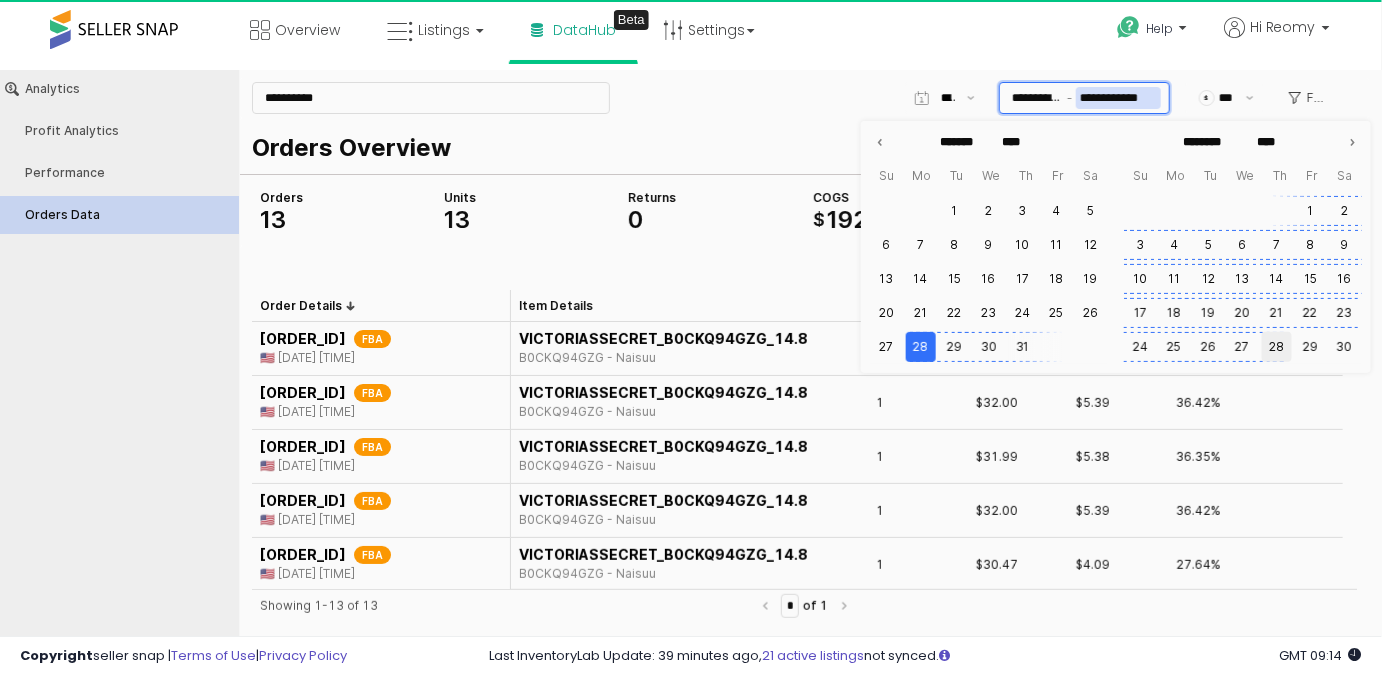 click on "28" at bounding box center (1277, 346) 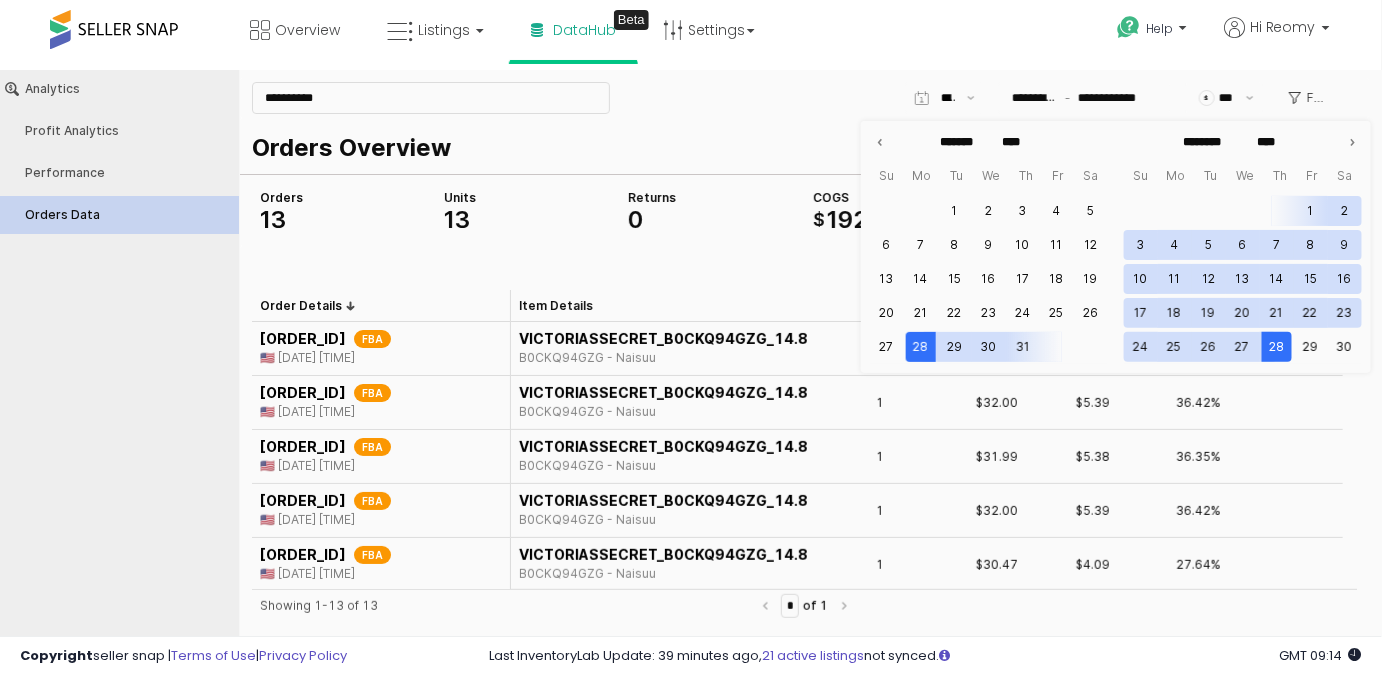 click on "Orders Overview Orders 13 COGS $ 192 . 40 Average Order Price $ 31 . 30 Velocity 0 . 5 Units 13 Returns 0" at bounding box center [804, 181] 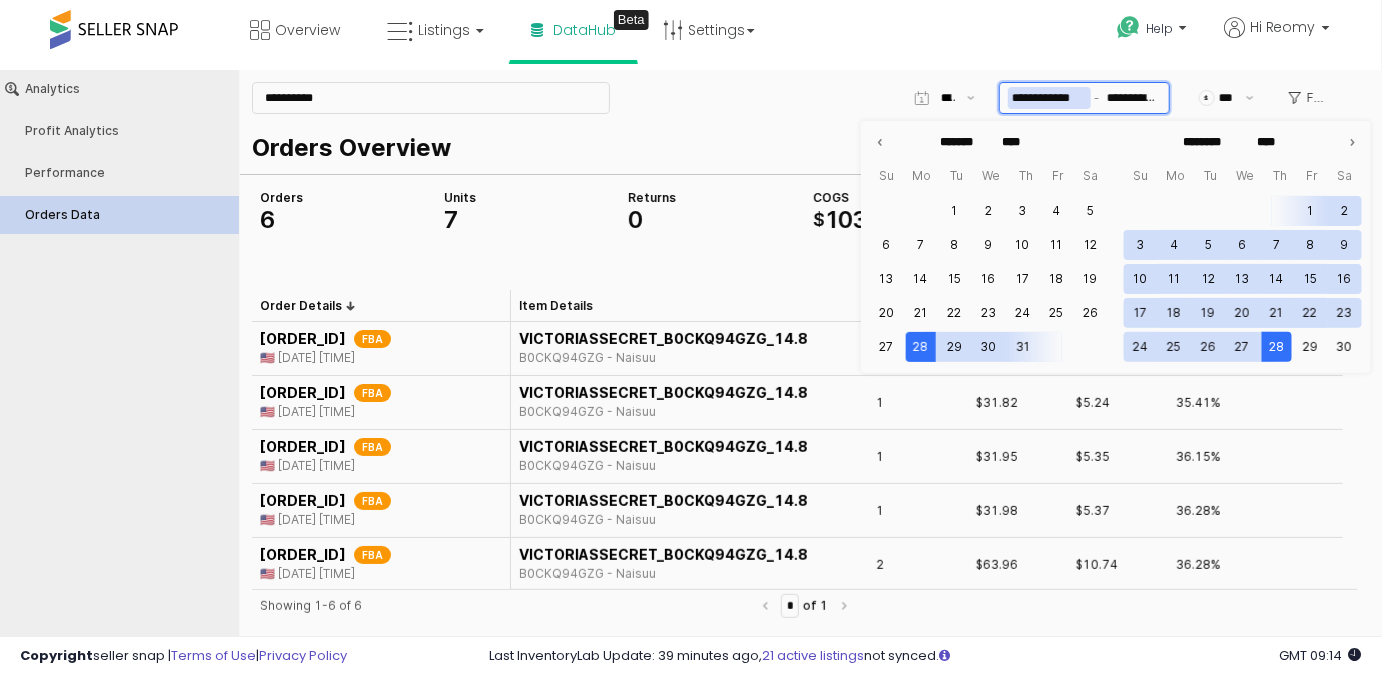 click on "**********" at bounding box center (1049, 97) 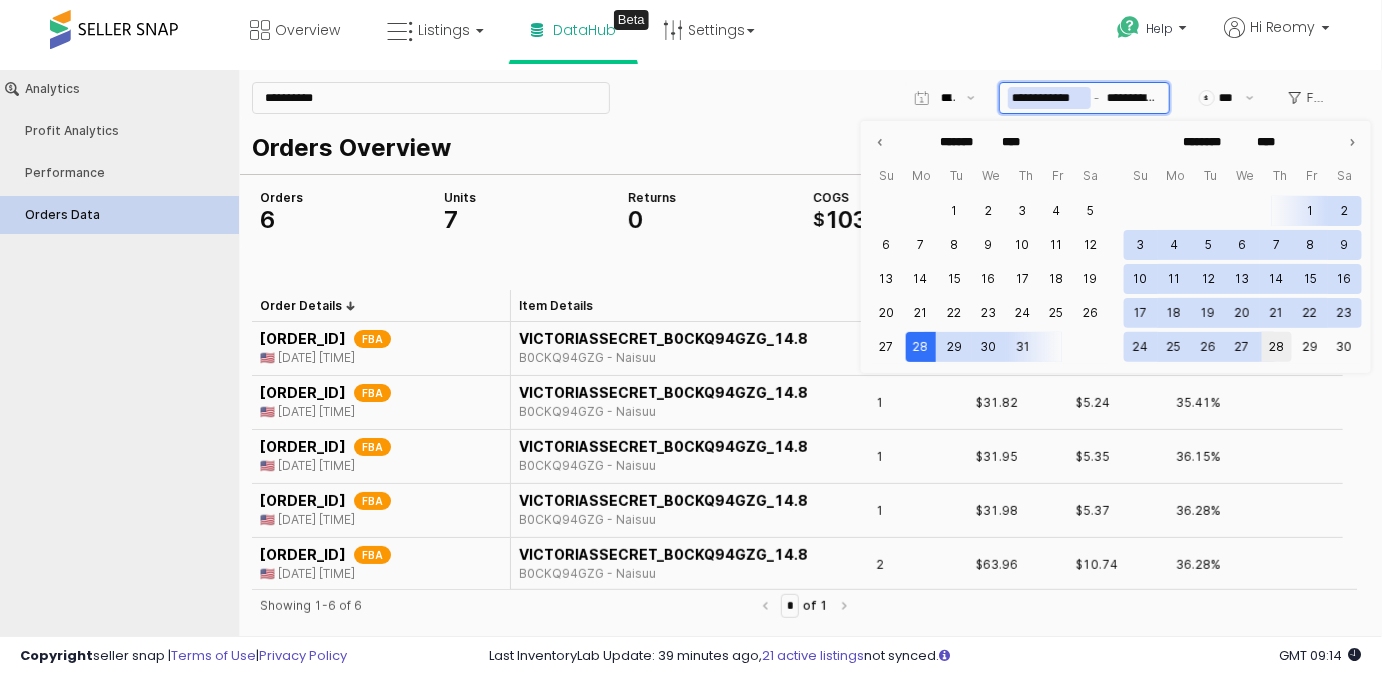 click on "28" at bounding box center (1277, 346) 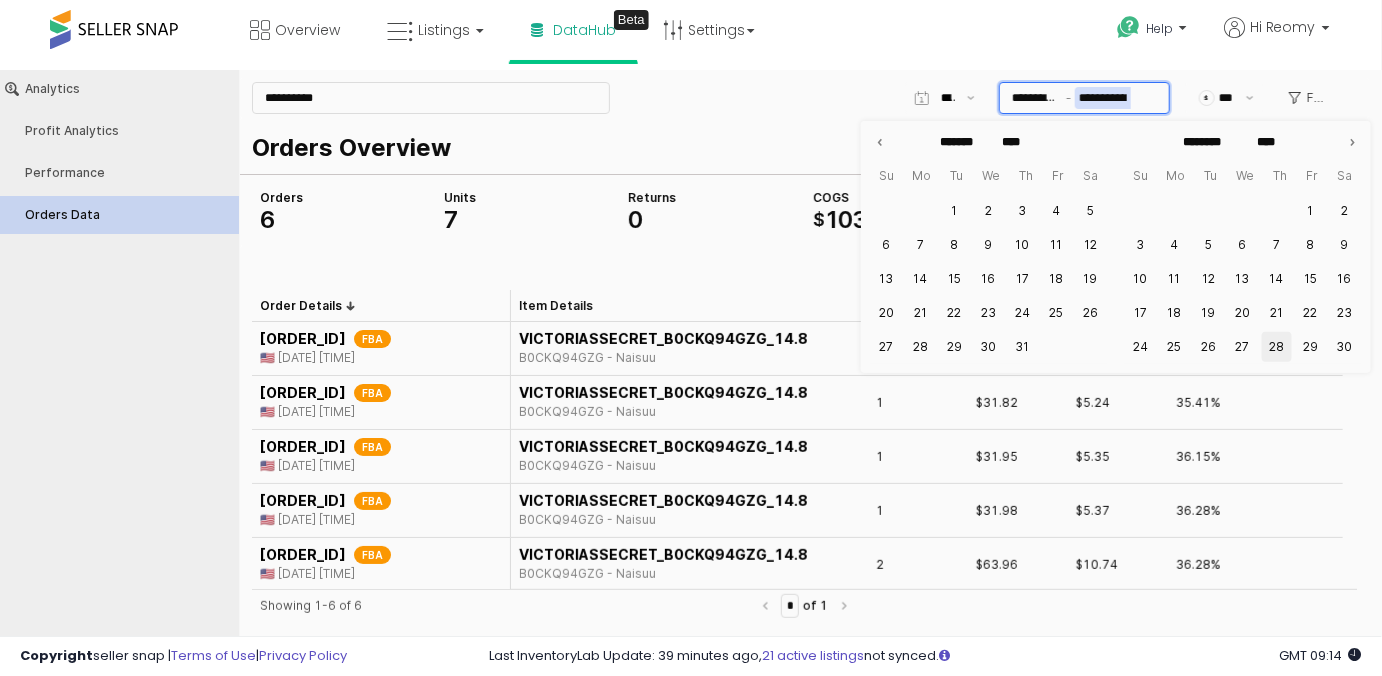 type on "**********" 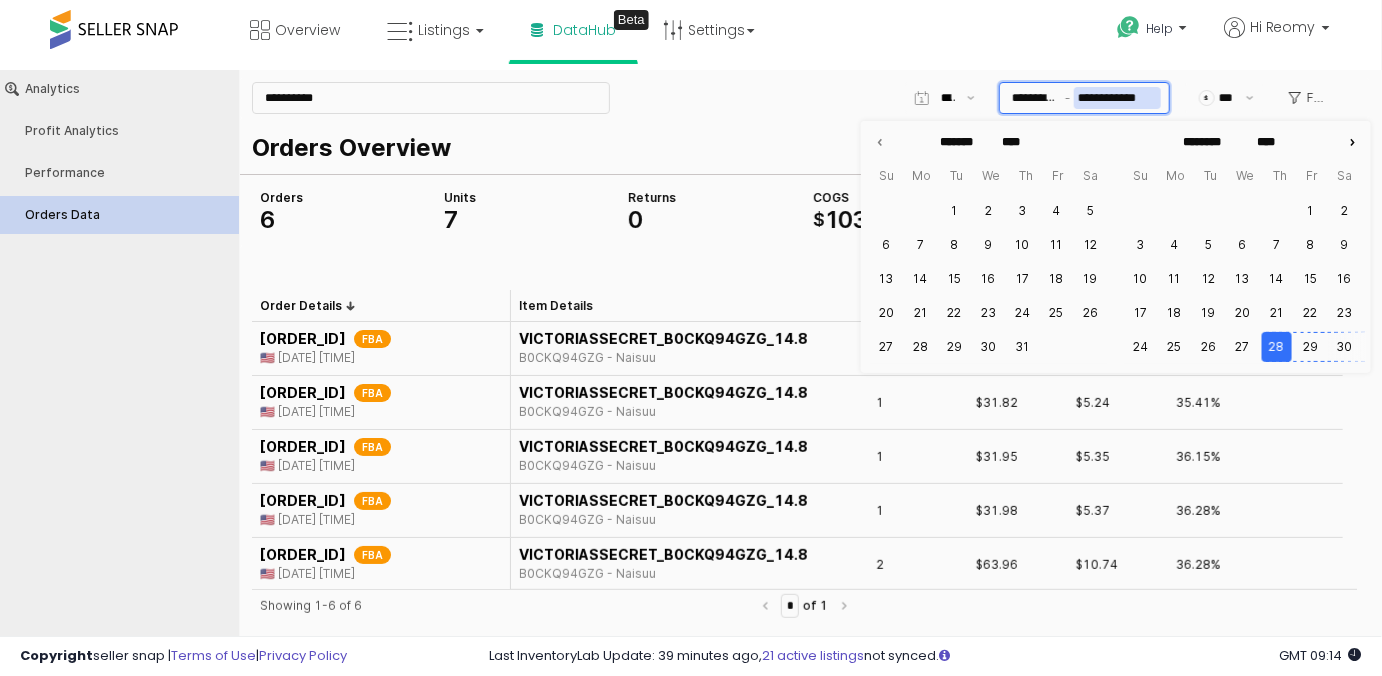 click 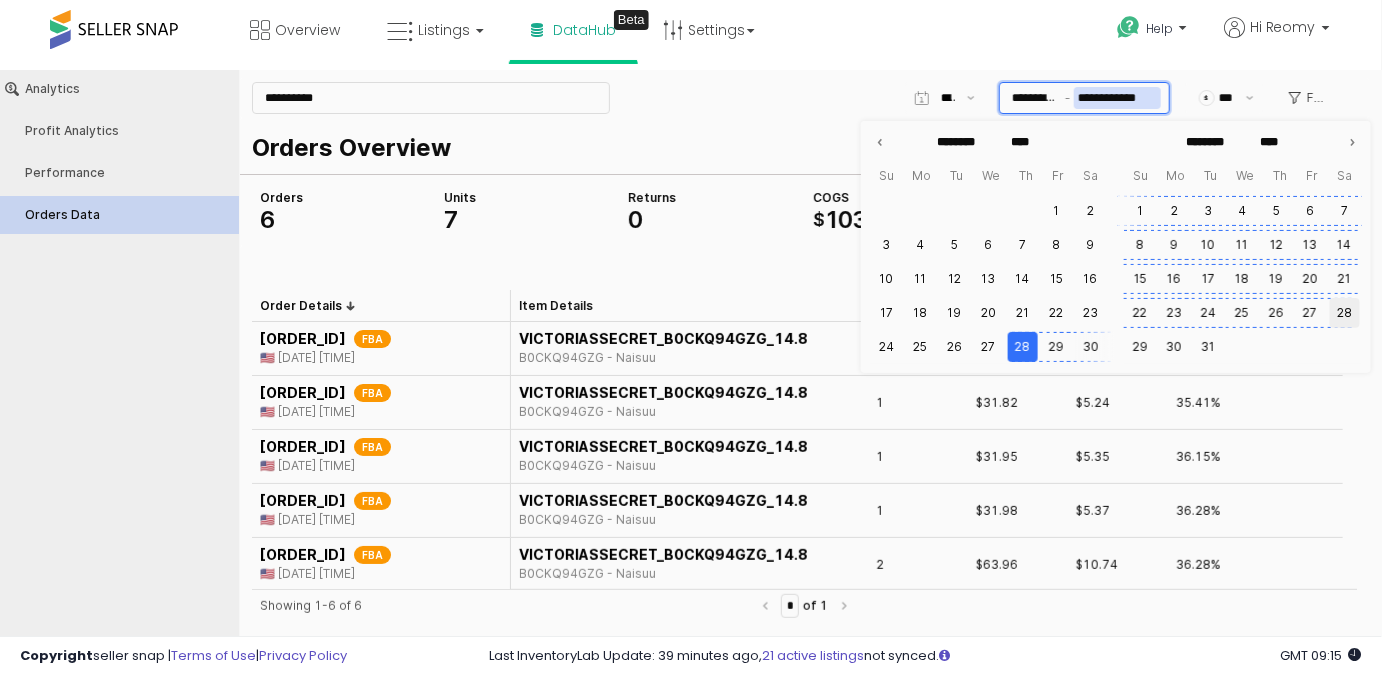 click on "28" at bounding box center [1345, 312] 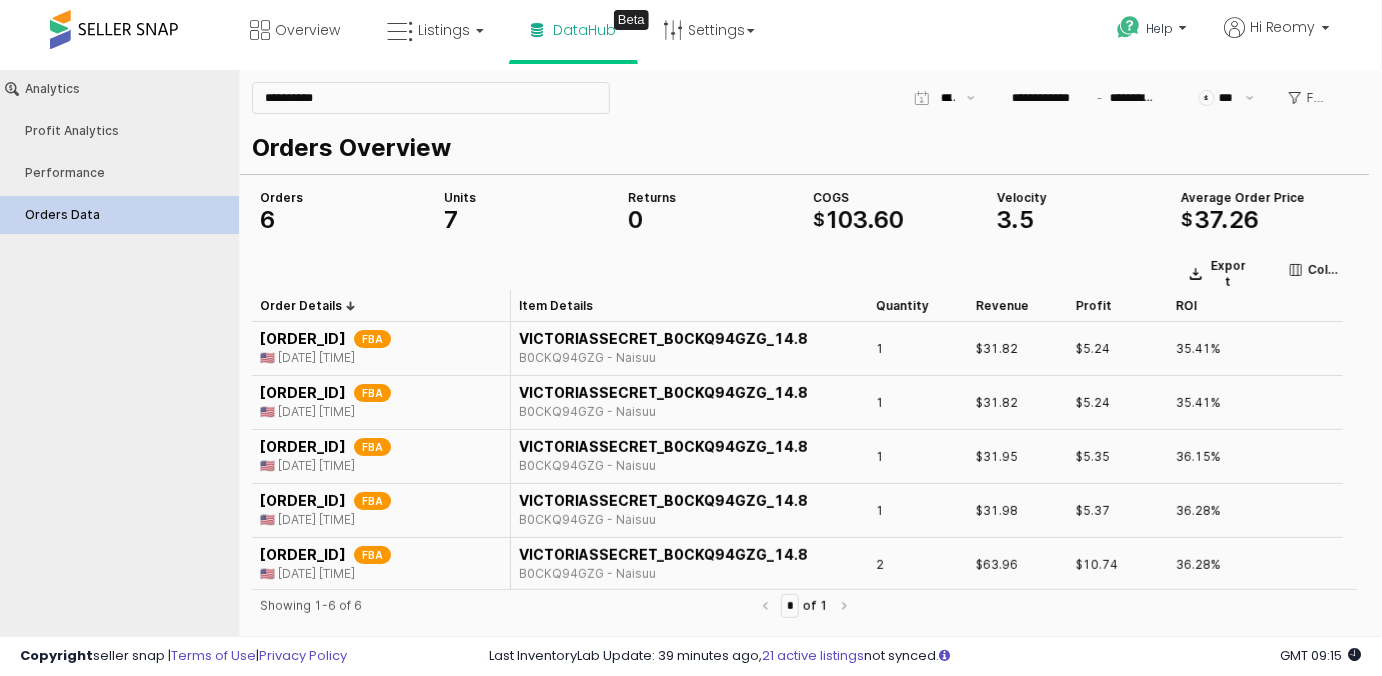 click on "Orders Overview Orders 6 COGS $ 103 . 60 Average Order Price $ 37 . 26 Velocity 3 . 5 Units 7 Returns 0" at bounding box center [804, 181] 